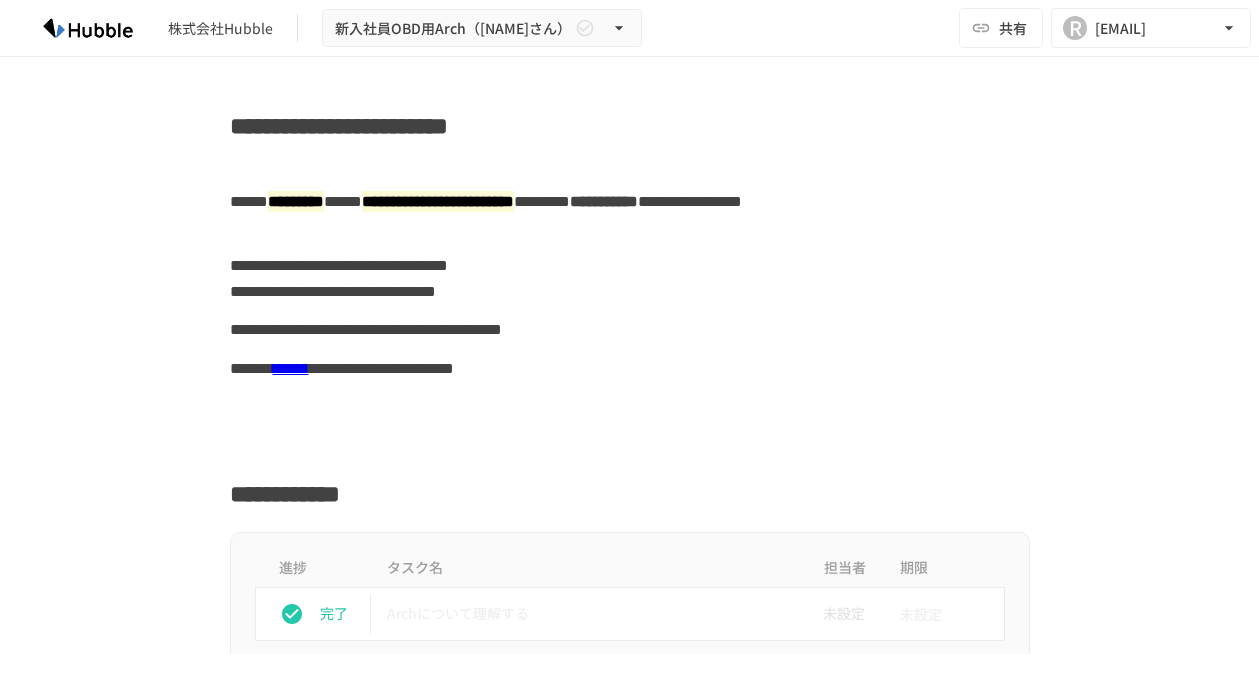 scroll, scrollTop: 0, scrollLeft: 0, axis: both 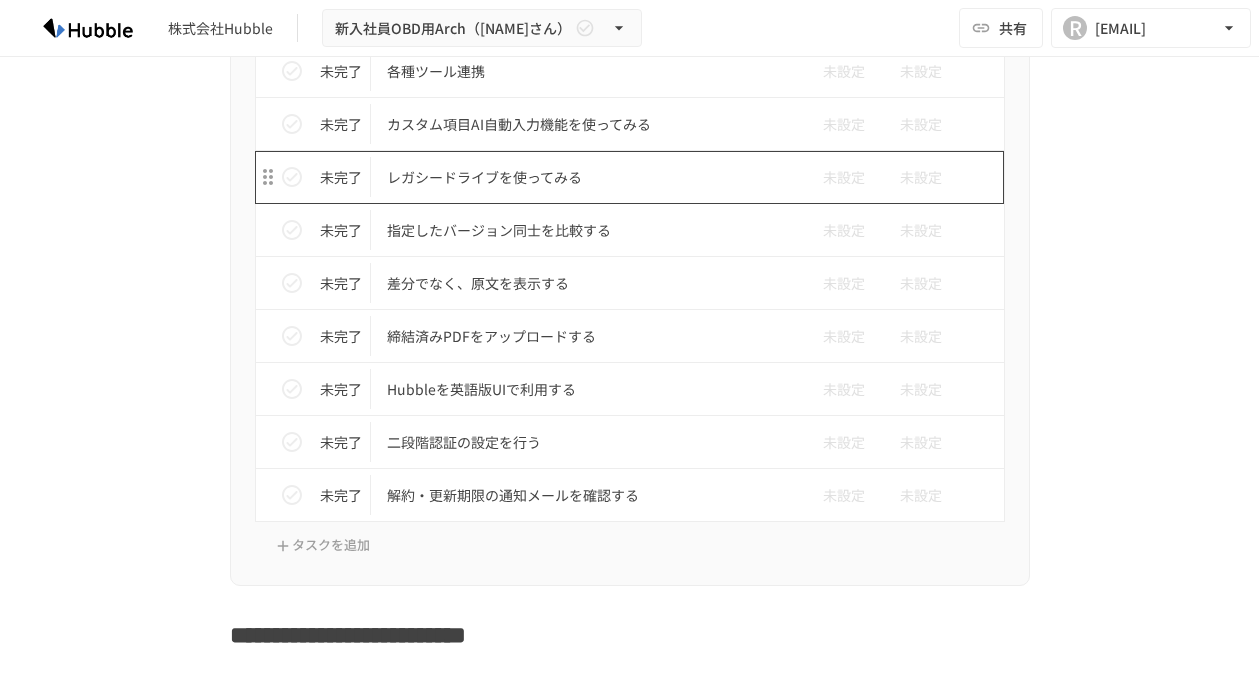 click on "レガシードライブを使ってみる" at bounding box center (588, 177) 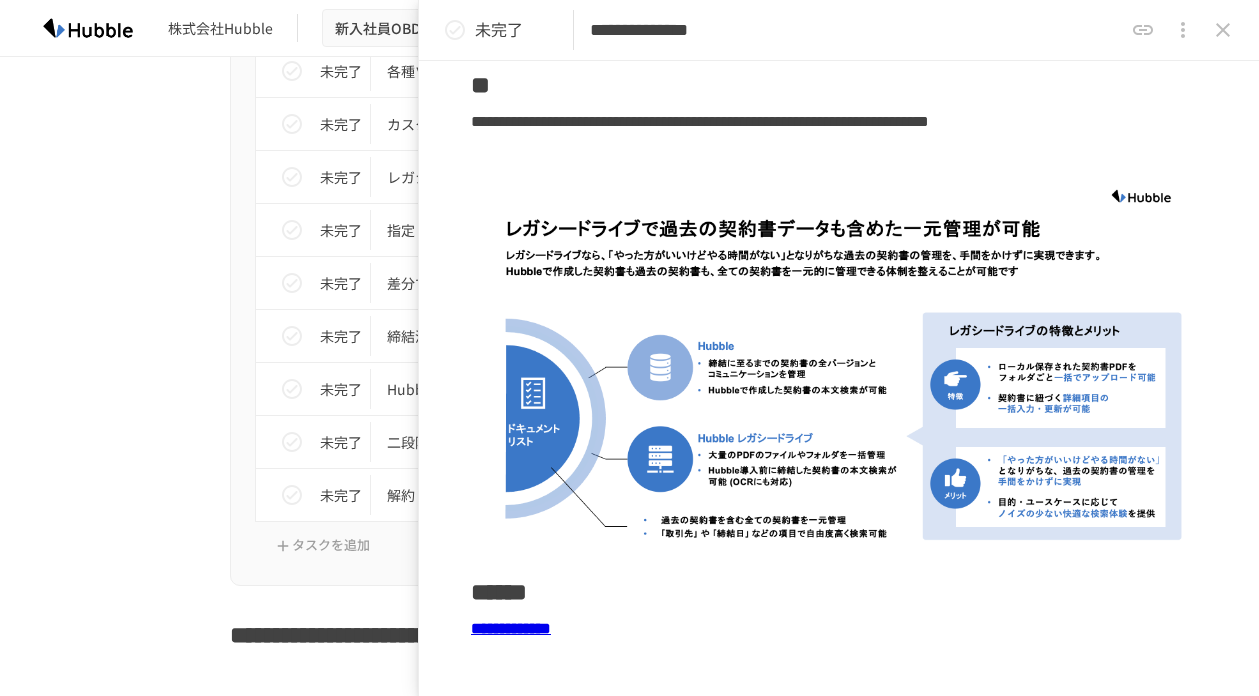 scroll, scrollTop: 0, scrollLeft: 0, axis: both 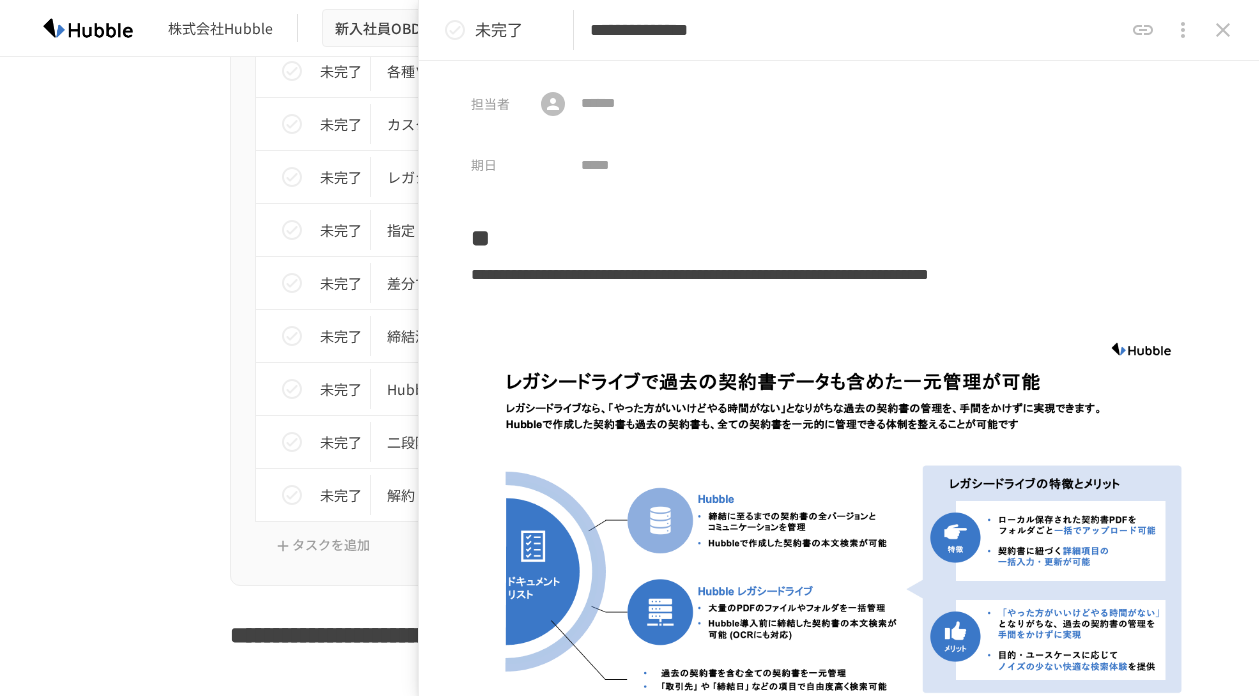 click 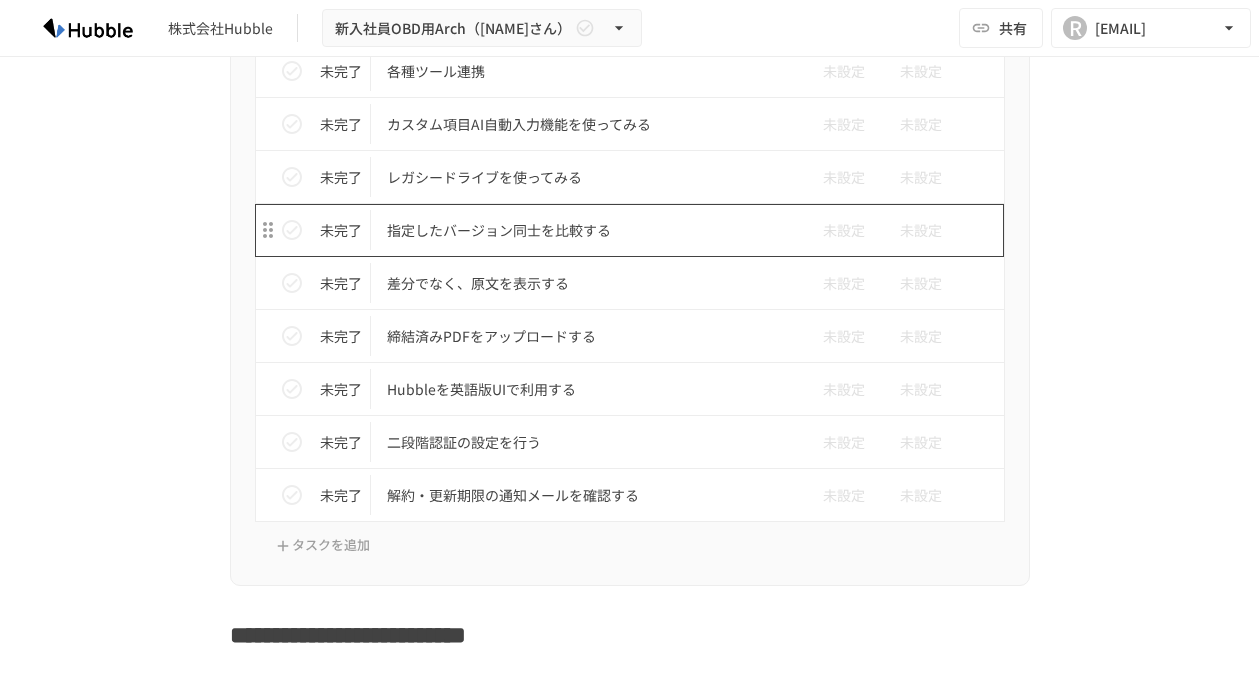 click on "指定したバージョン同士を比較する" at bounding box center (588, 230) 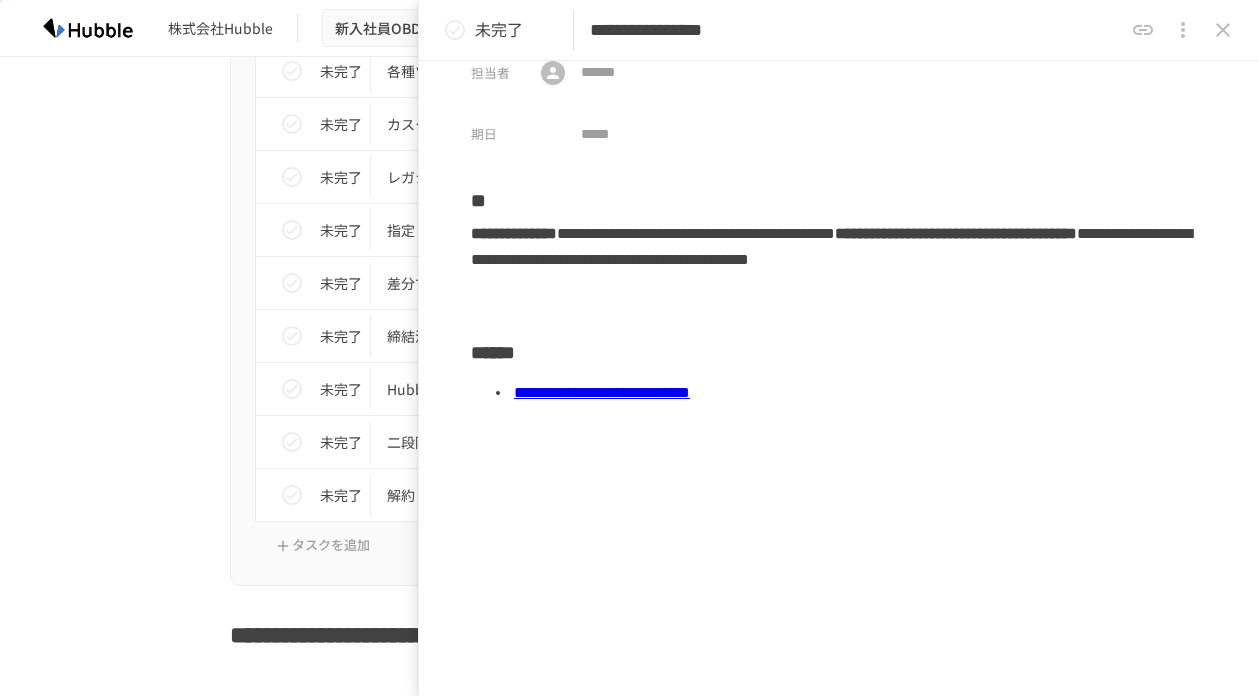 scroll, scrollTop: 52, scrollLeft: 0, axis: vertical 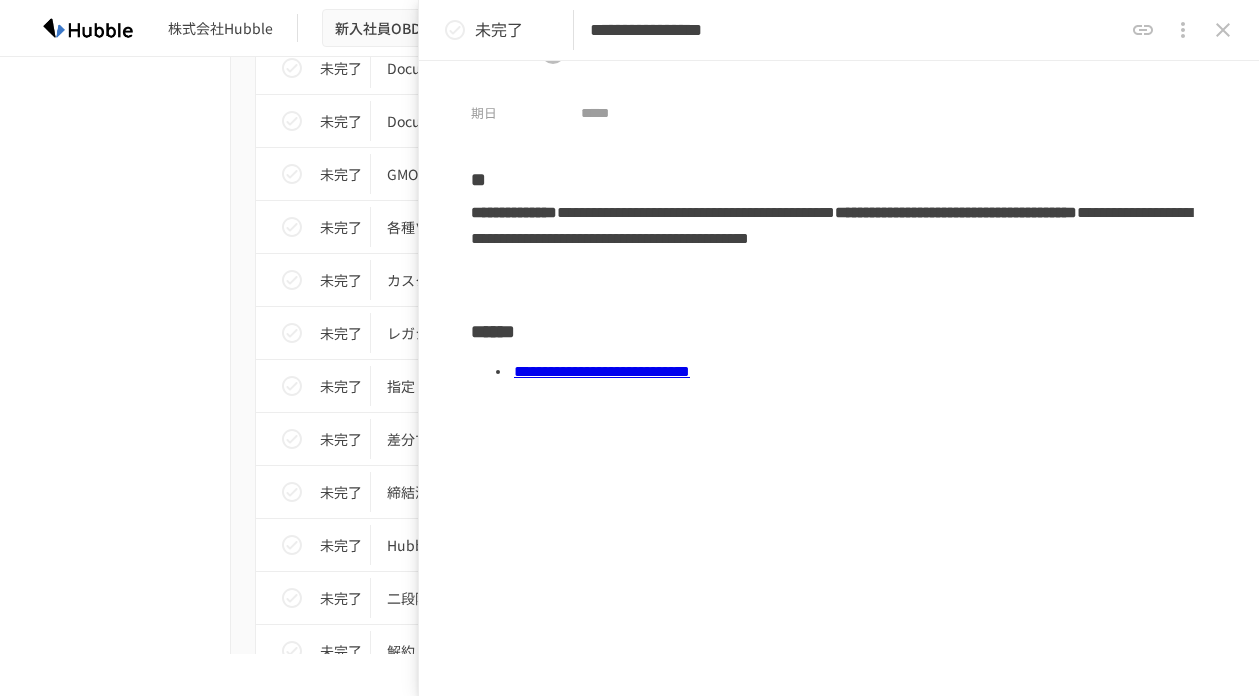click on "**********" at bounding box center (839, 426) 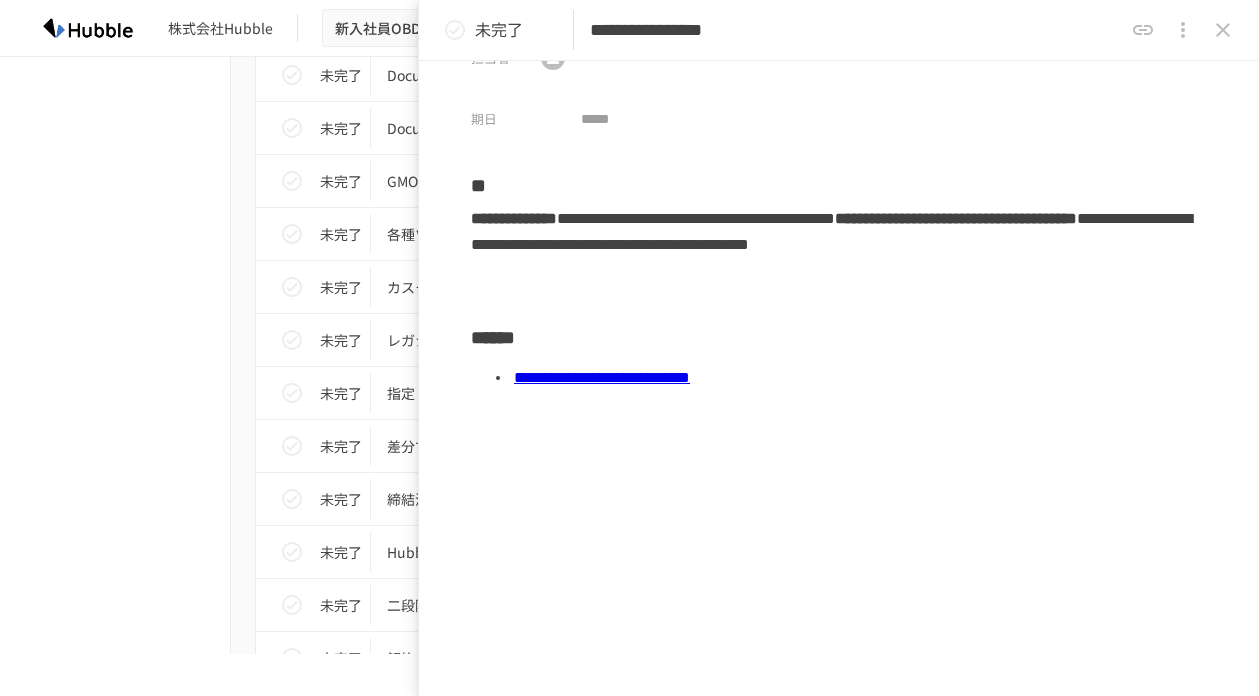 scroll, scrollTop: 52, scrollLeft: 0, axis: vertical 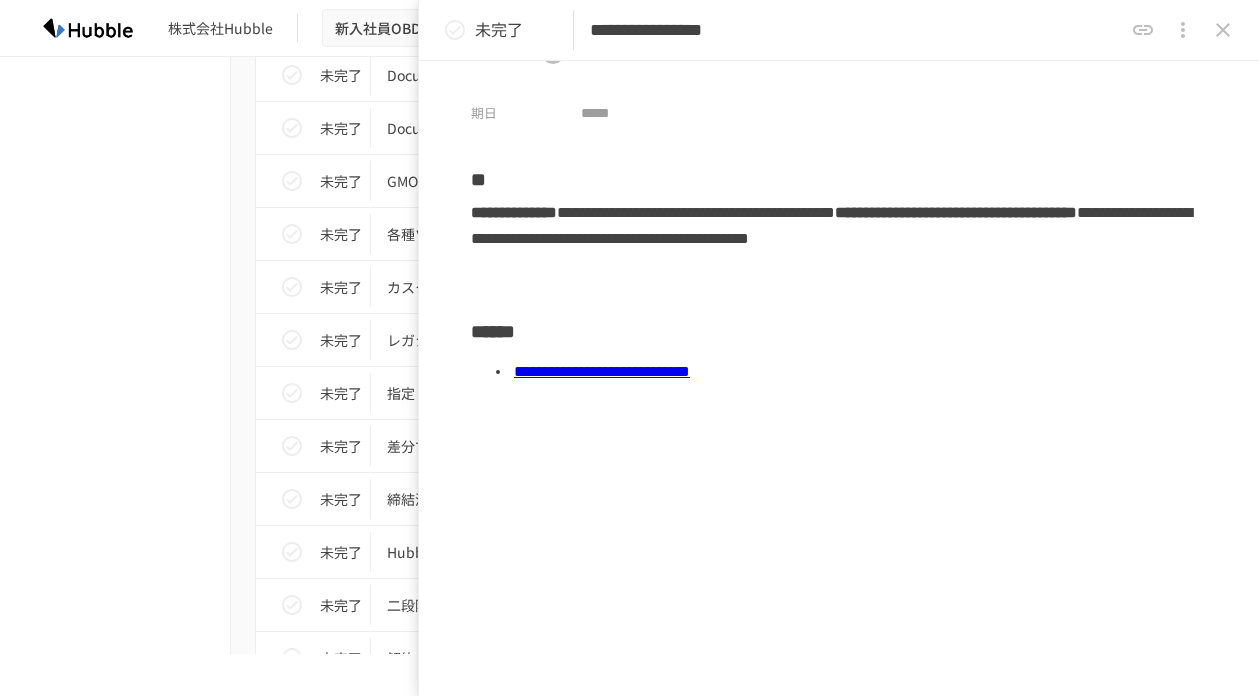 click on "**********" at bounding box center (602, 371) 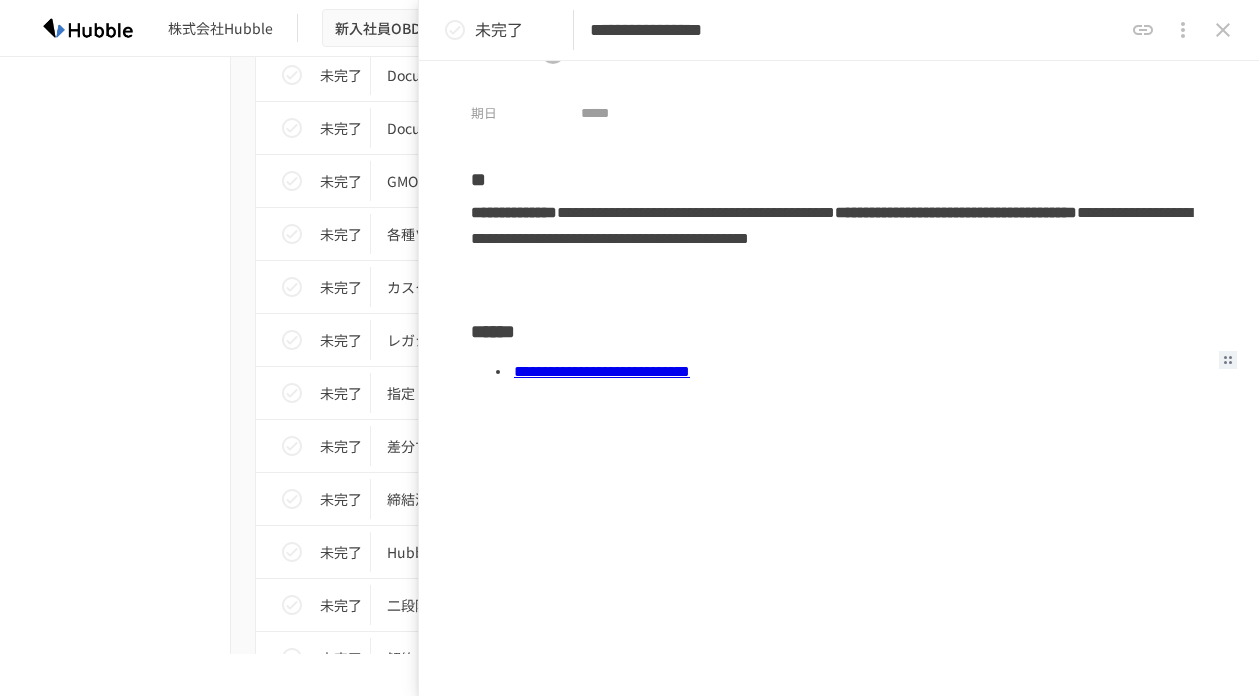 click 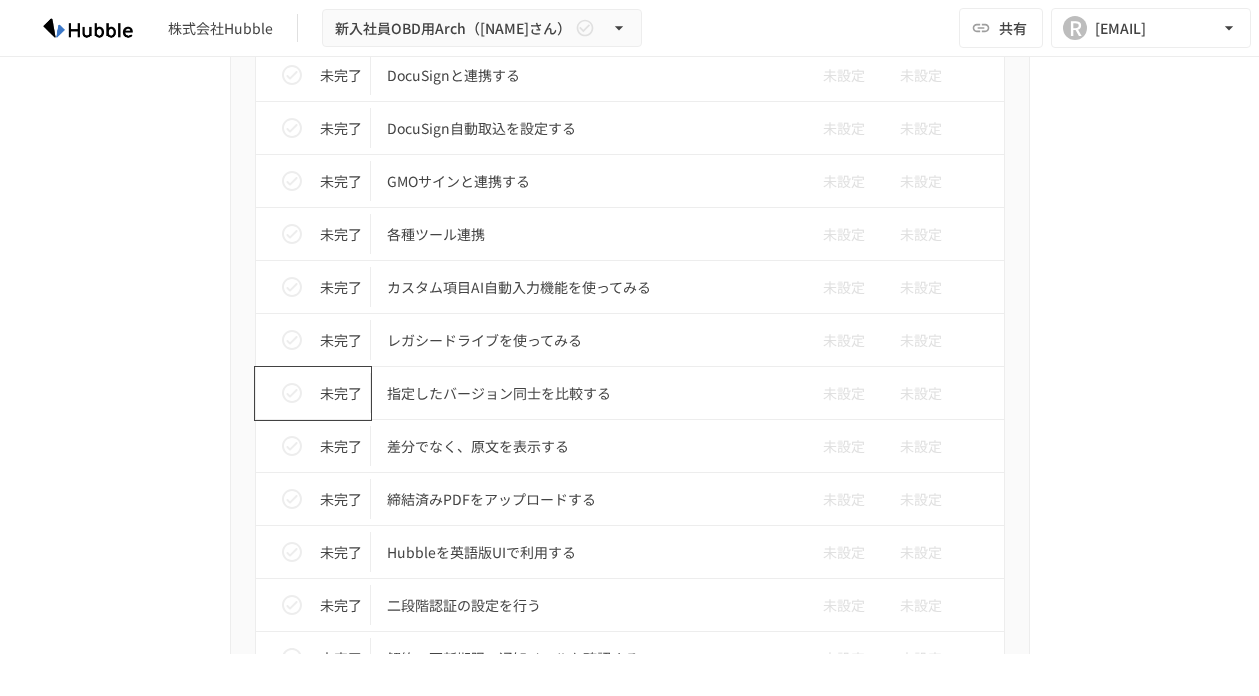 click 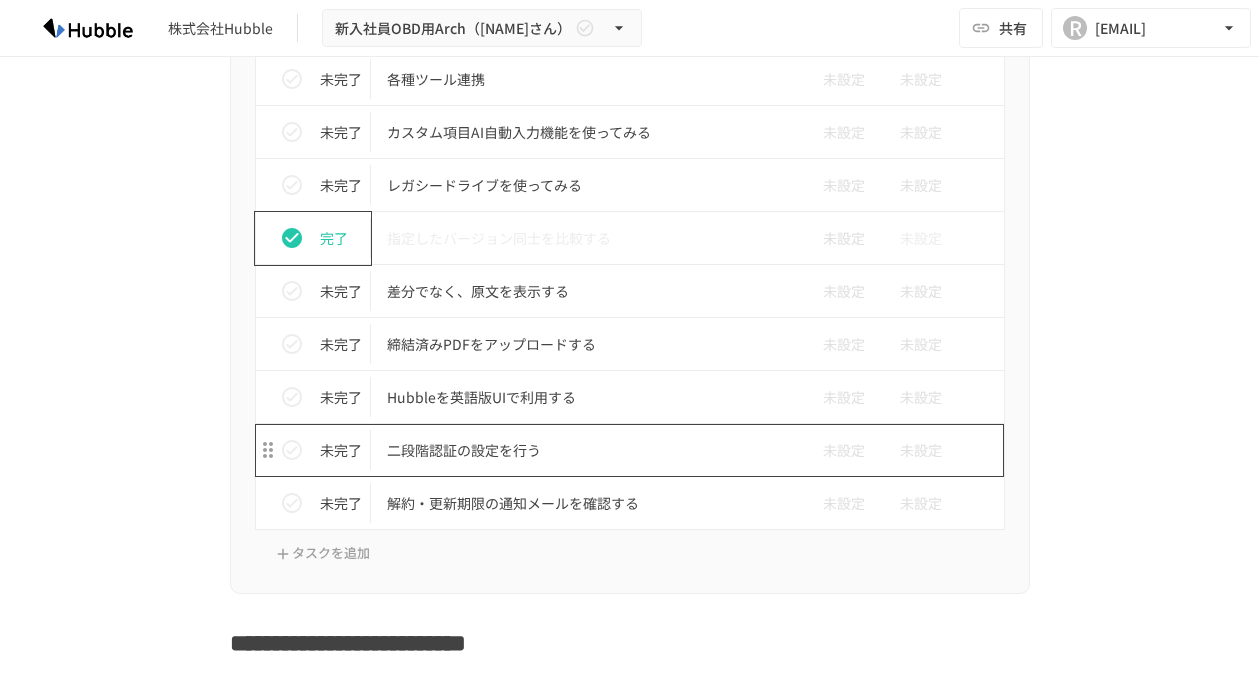 scroll, scrollTop: 2266, scrollLeft: 0, axis: vertical 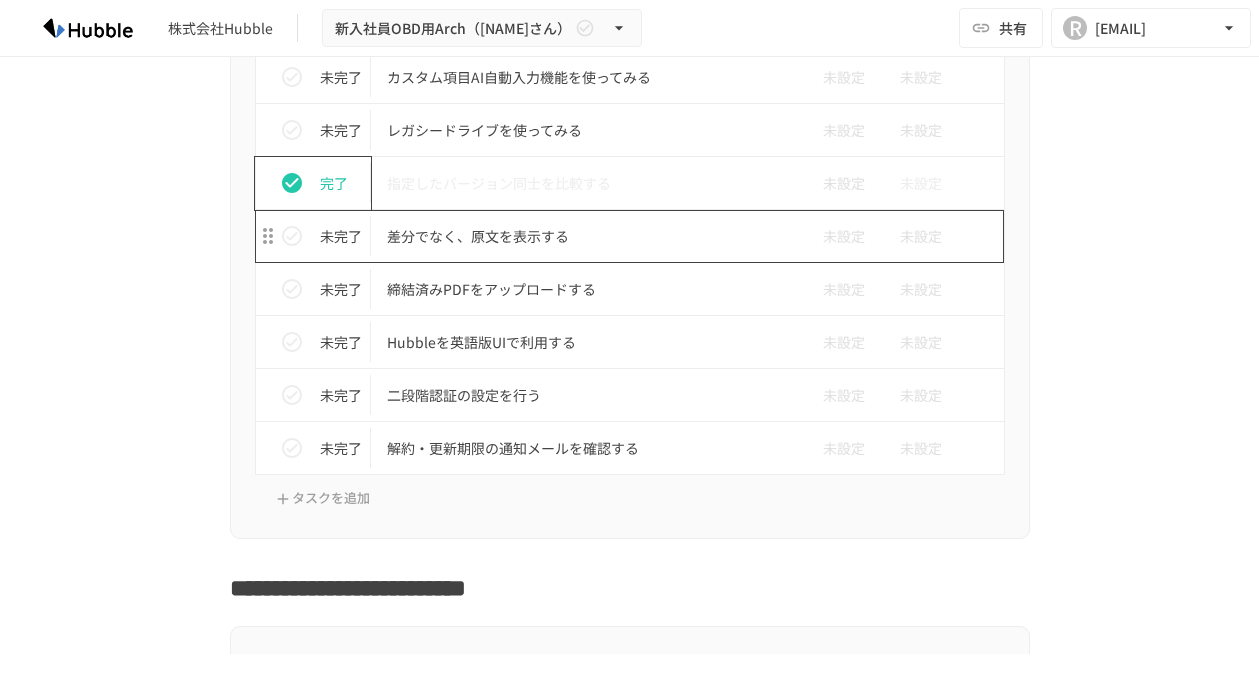 click on "差分でなく、原文を表示する" at bounding box center (588, 236) 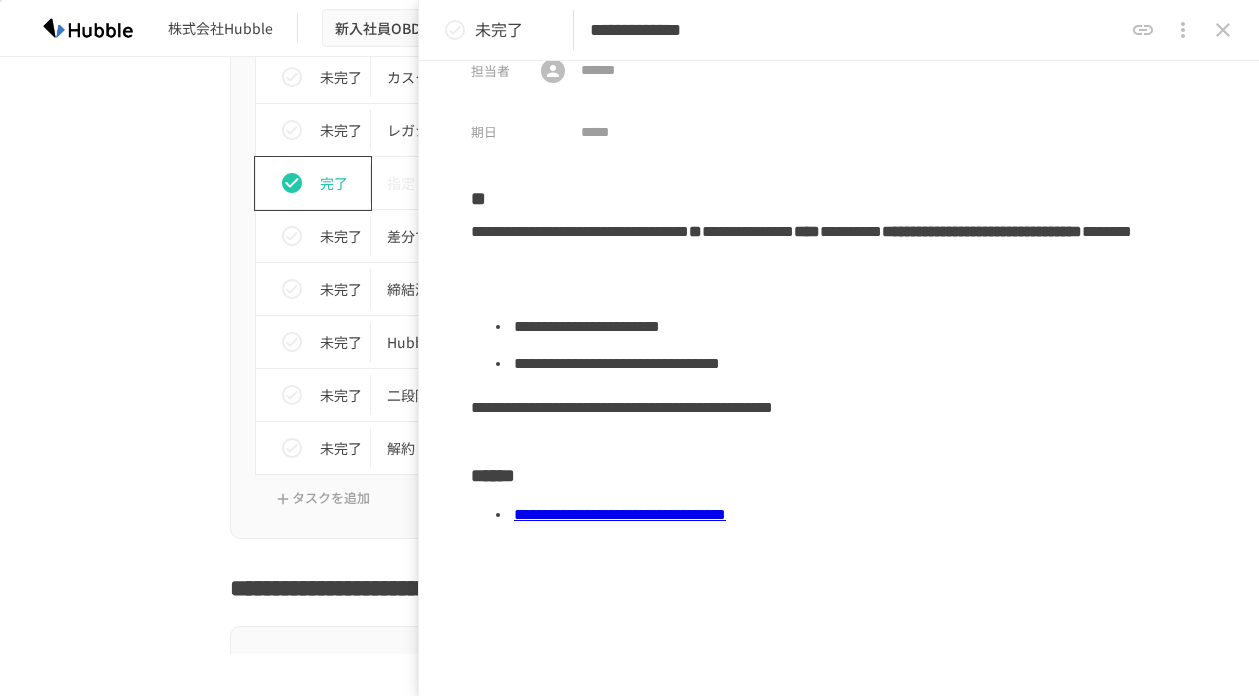 scroll, scrollTop: 34, scrollLeft: 0, axis: vertical 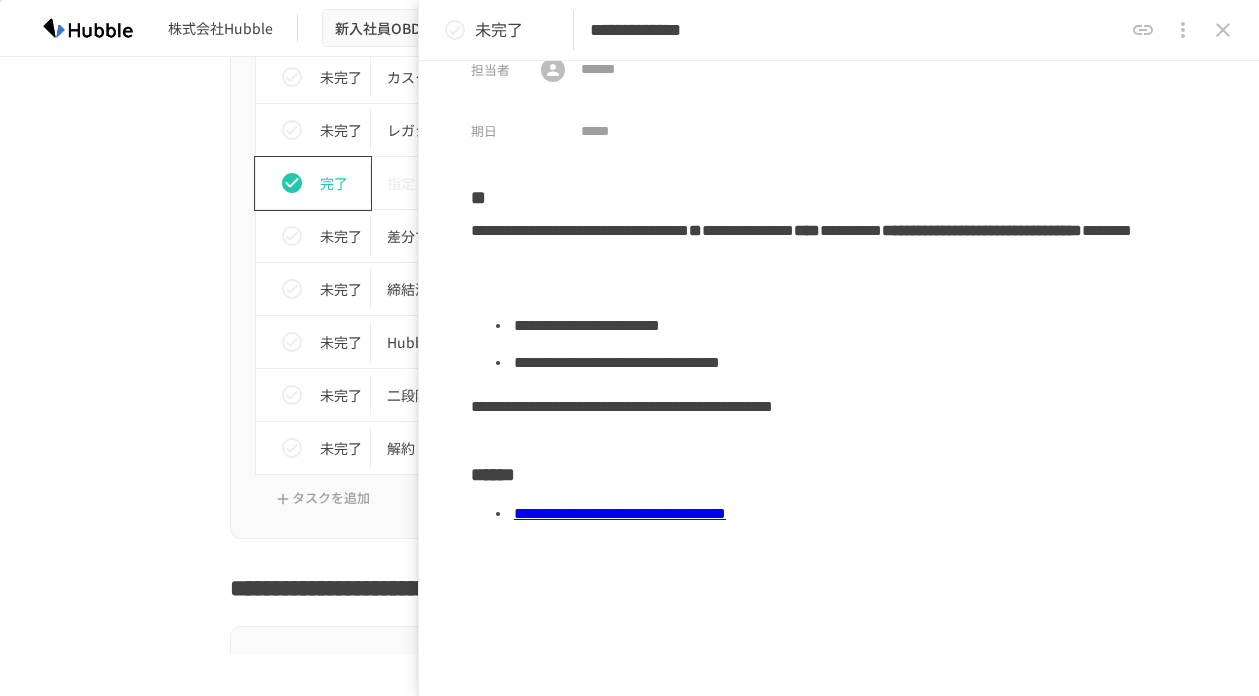 click on "進捗 タスク名 担当者 期限 完了 Hubbleにログインする 未設定 未設定 完了 ユーザーを追加する 未設定 未設定 完了 フォルダを作成する 未設定 未設定 未完了 グループを作成する 未設定 未設定 完了 ドキュメントを追加する 未設定 未設定 完了 ドキュメントを編集する 未設定 未設定 完了 ドキュメントに詳細情報を追加する 未設定 未設定 完了 ドキュメントに付随する添付ファイルを保存する 未設定 未設定 完了 ドキュメントに関連契約を紐付ける 未設定 未設定 完了 ドキュメントにコメントをする 未設定 未設定 完了 ドキュメントを外部リンクで共有する 未設定 未設定 完了 ドキュメントリストにログインする 未設定 未設定 未完了 ドキュメントリストのカスタマイズを理解する 未設定 未設定 完了 テンプレートを「公開」して利用可能な状態にする" at bounding box center [630, -449] 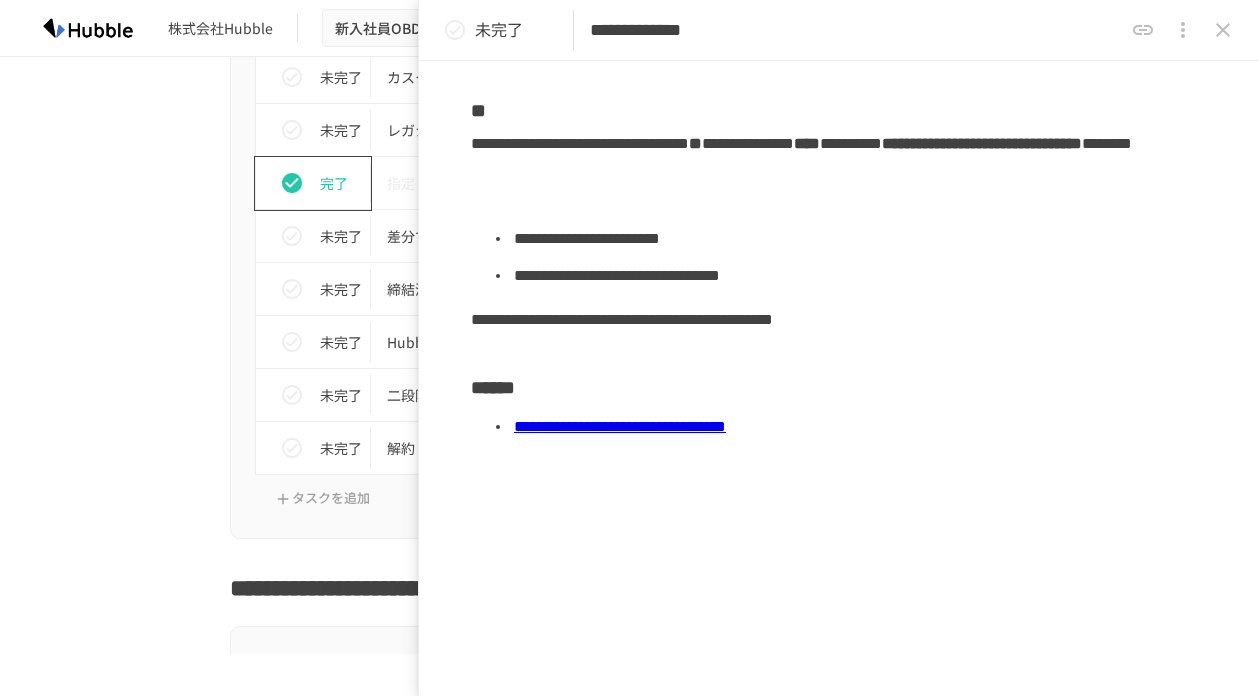 scroll, scrollTop: 128, scrollLeft: 0, axis: vertical 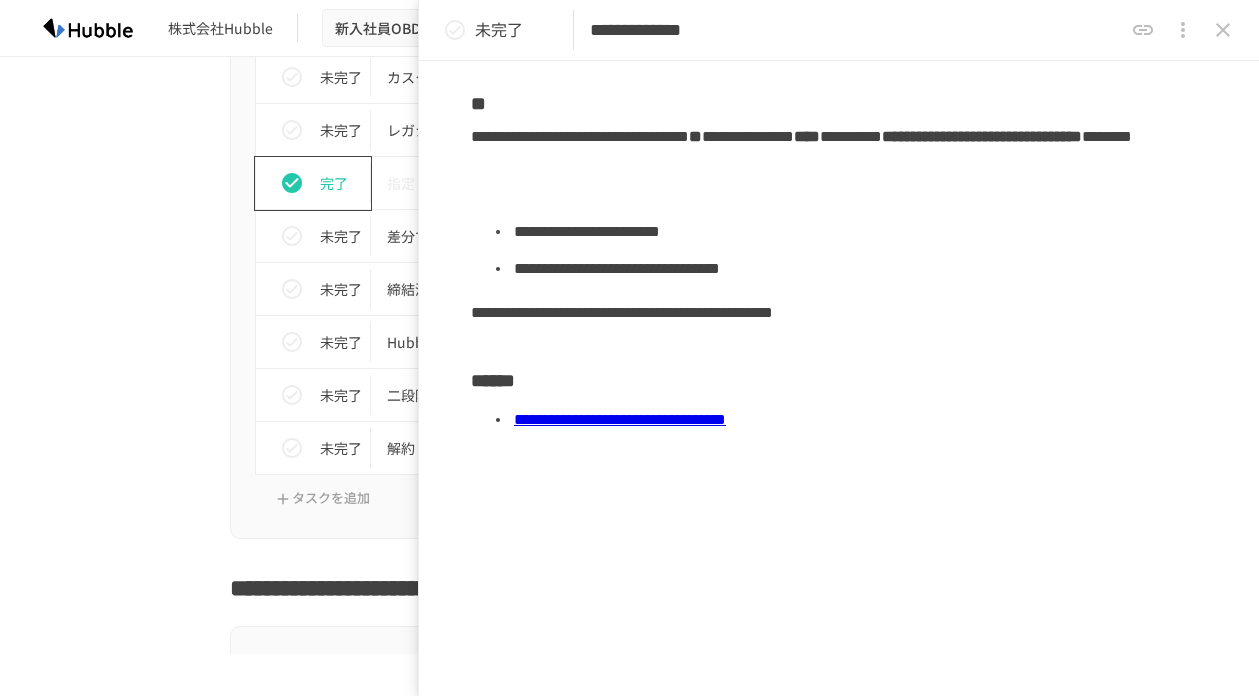 click on "**********" at bounding box center [620, 419] 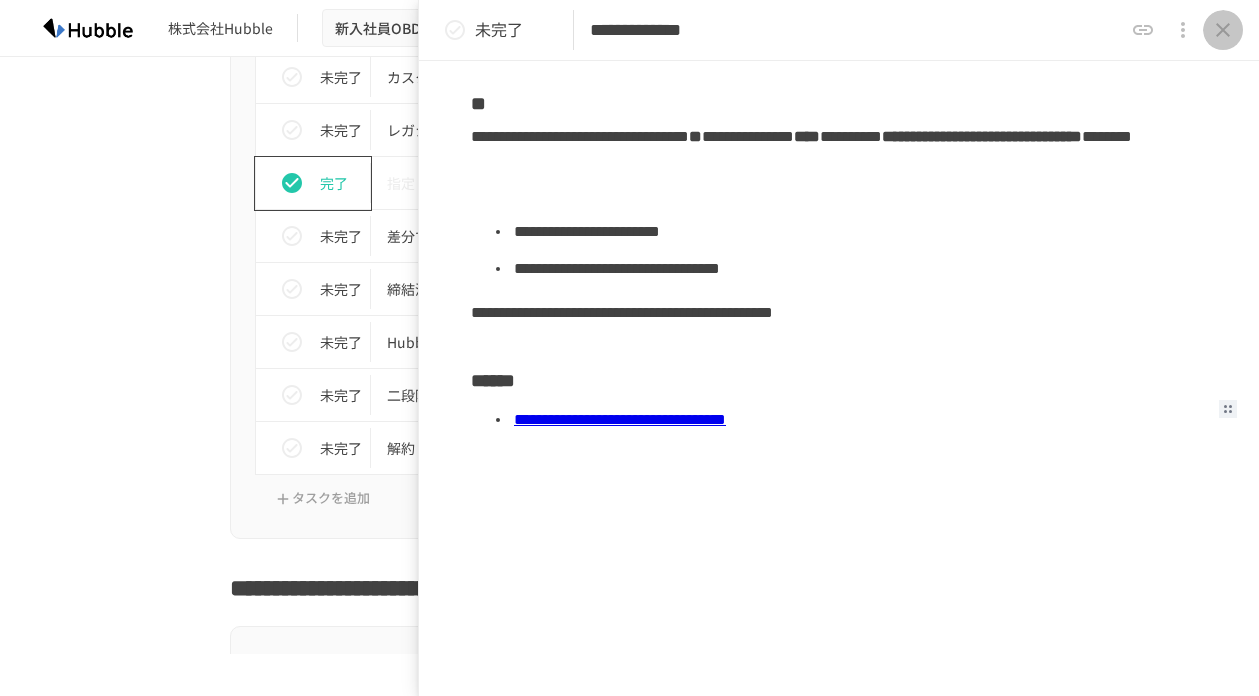 click 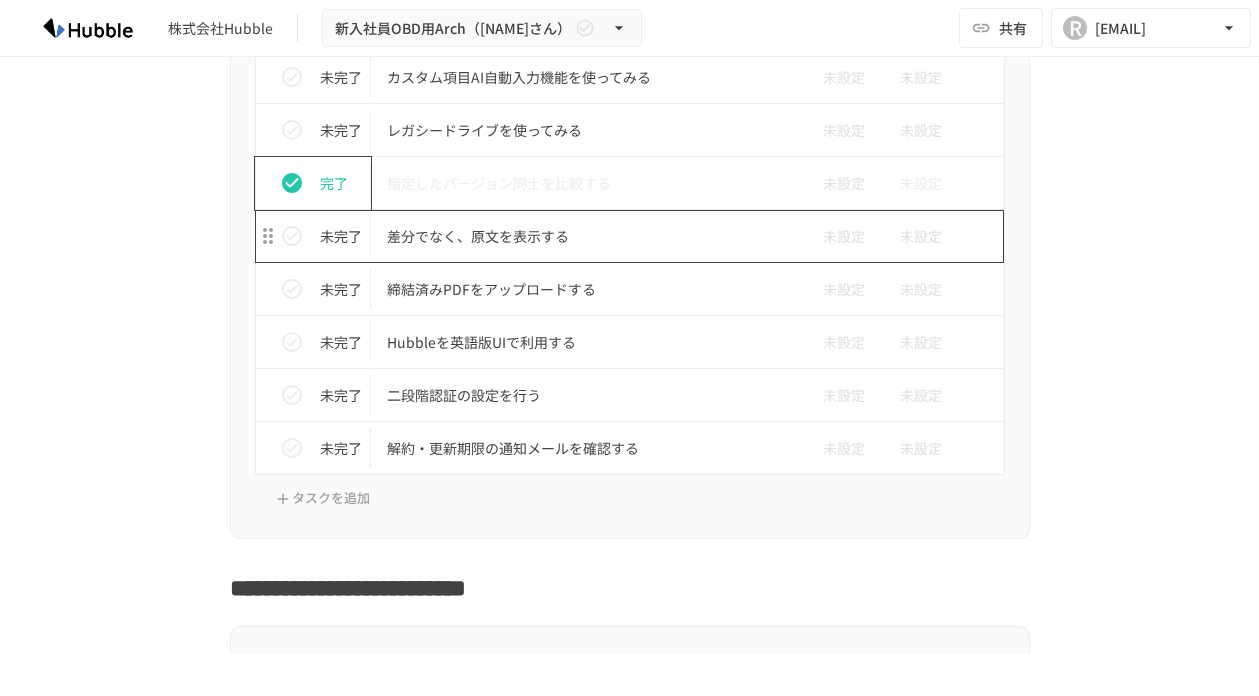 click on "差分でなく、原文を表示する" at bounding box center (588, 236) 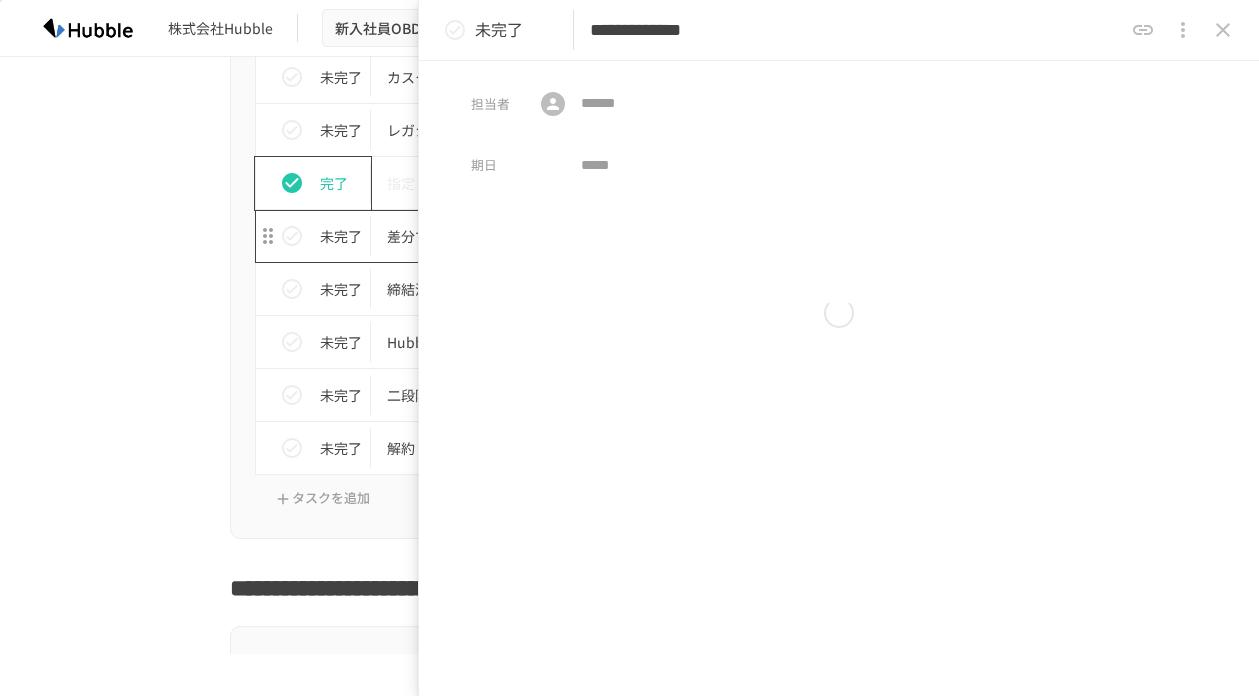 click on "差分でなく、原文を表示する" at bounding box center (588, 236) 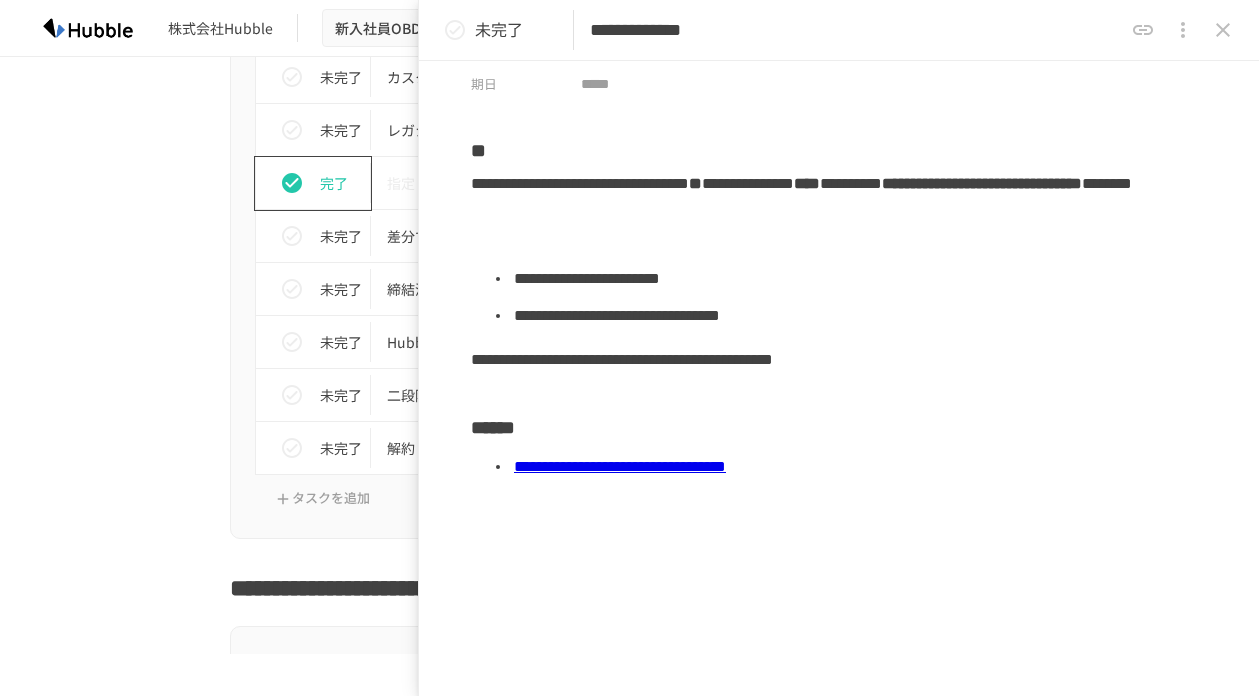 scroll, scrollTop: 89, scrollLeft: 0, axis: vertical 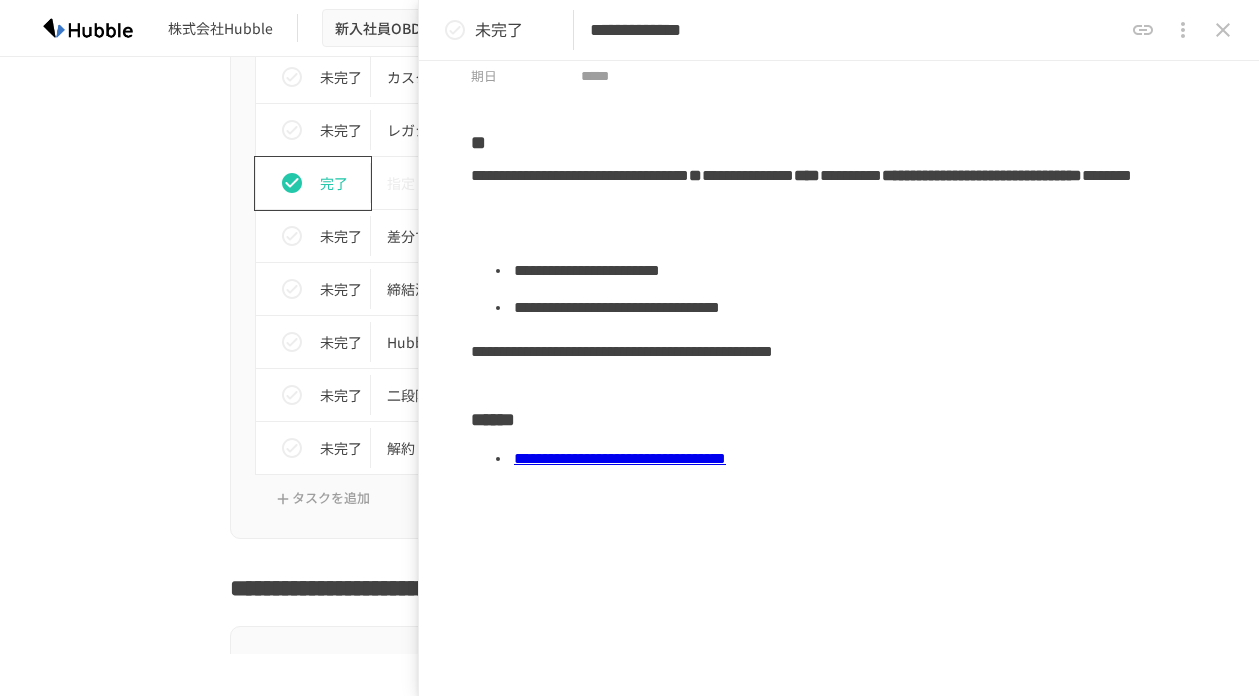 click 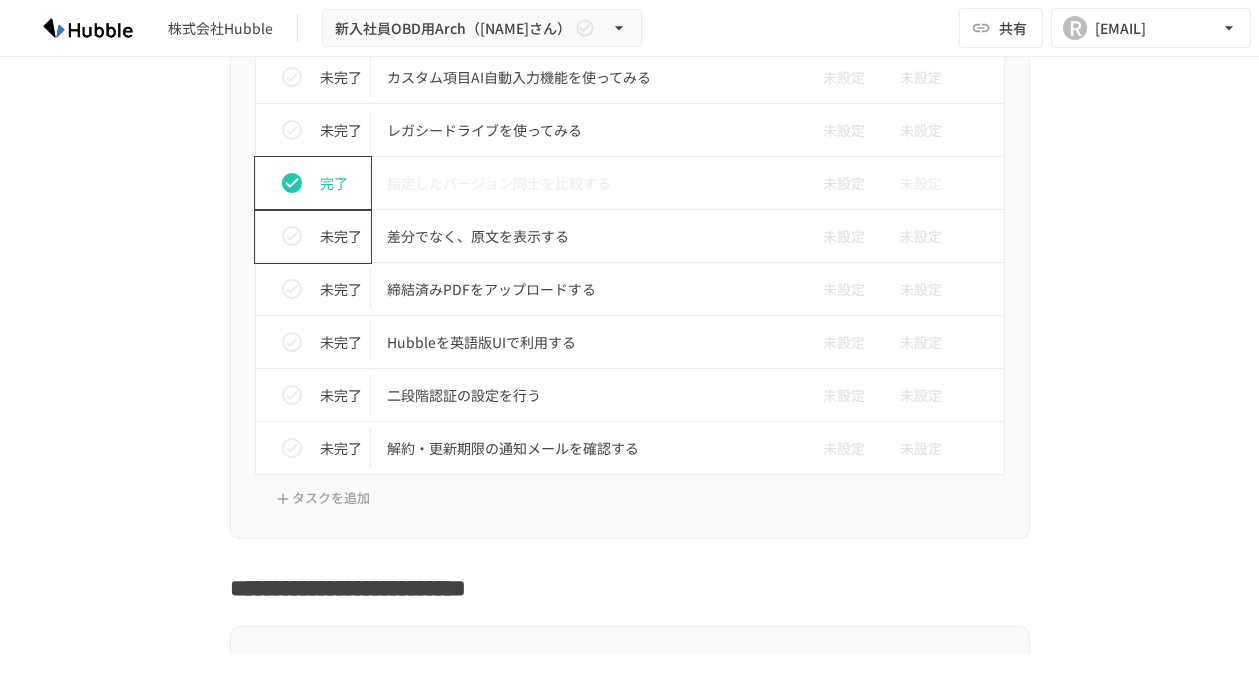 click 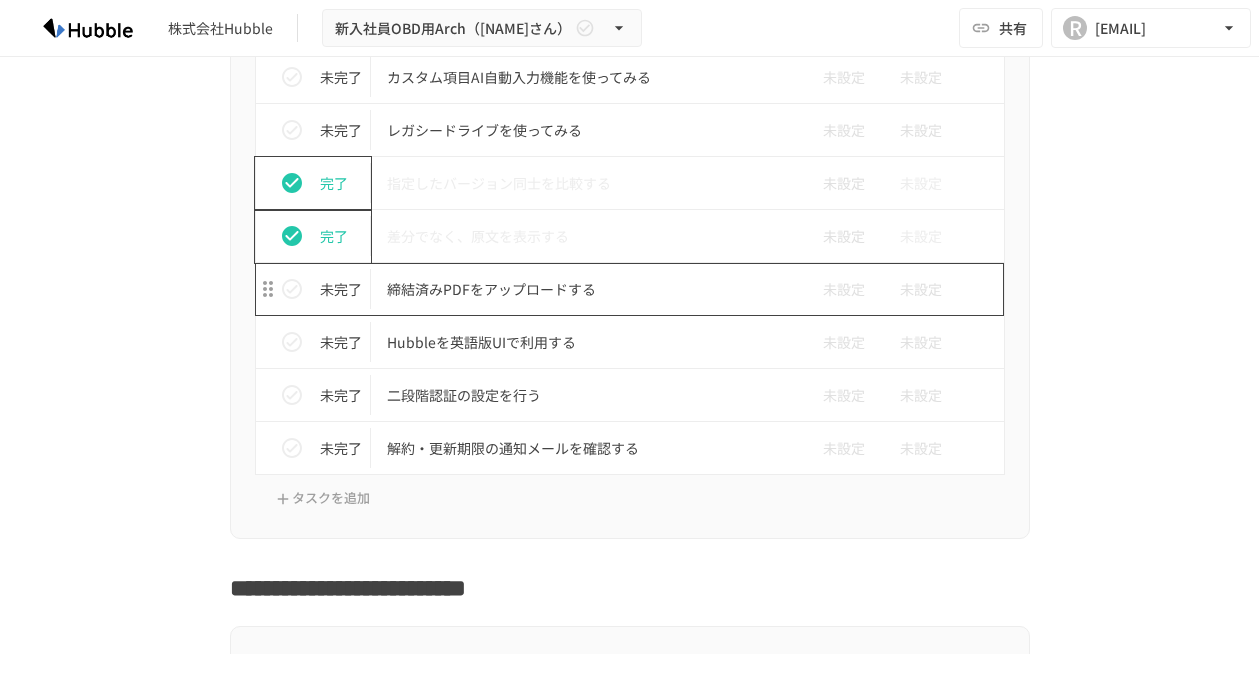 scroll, scrollTop: 2332, scrollLeft: 0, axis: vertical 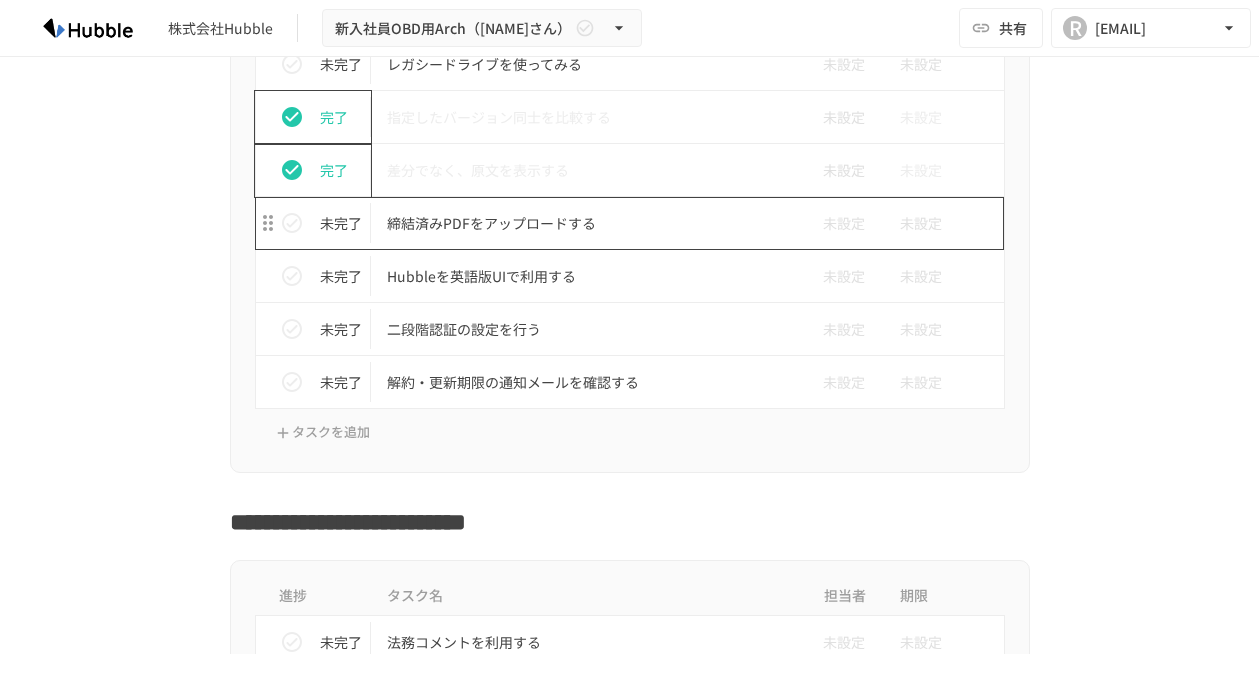 click on "締結済みPDFをアップロードする" at bounding box center [588, 223] 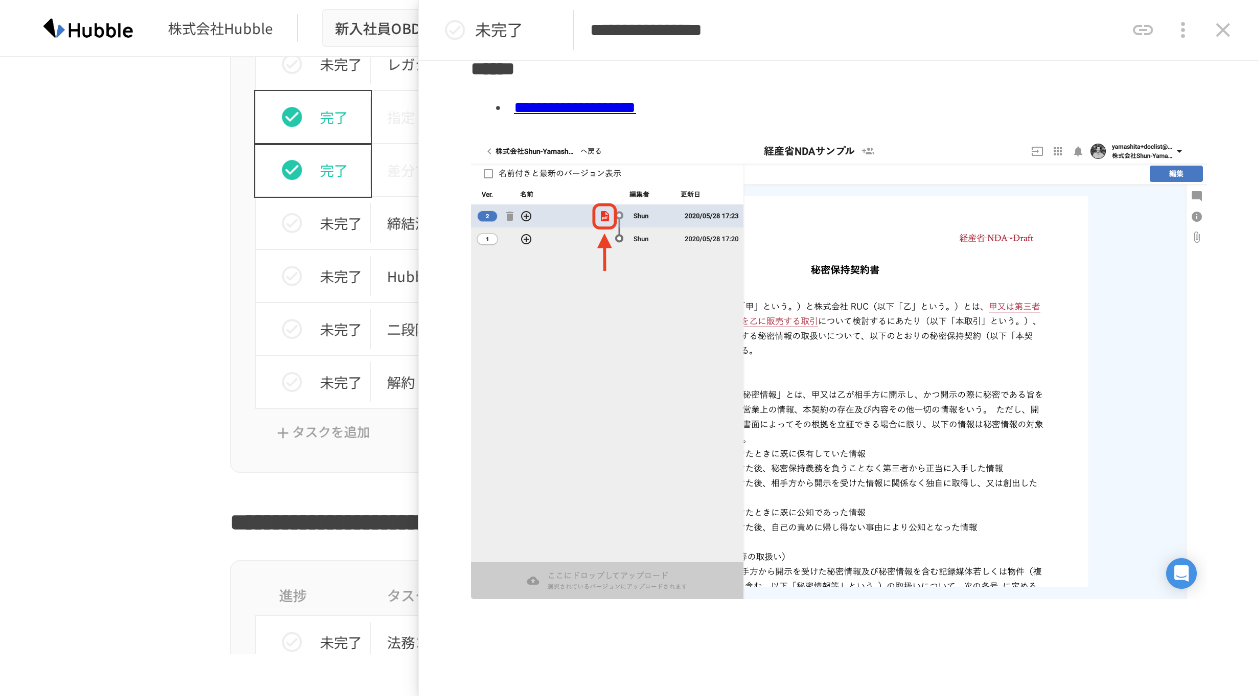 scroll, scrollTop: 439, scrollLeft: 0, axis: vertical 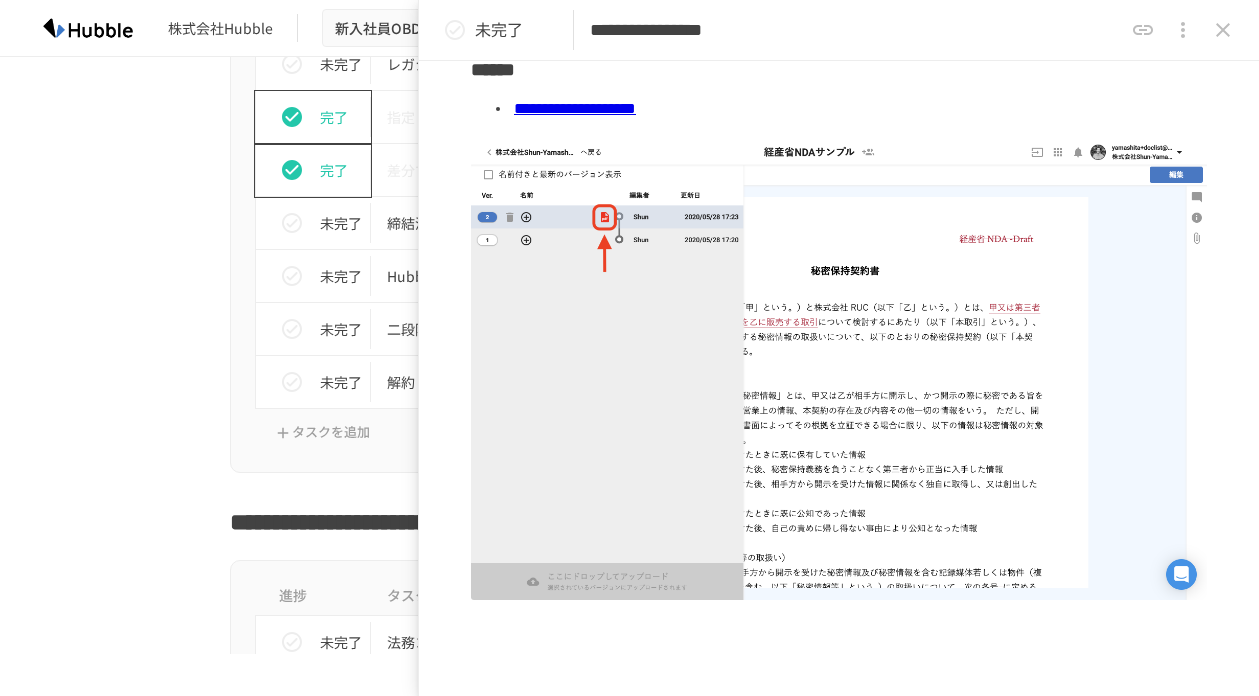 click on "**********" at bounding box center (575, 108) 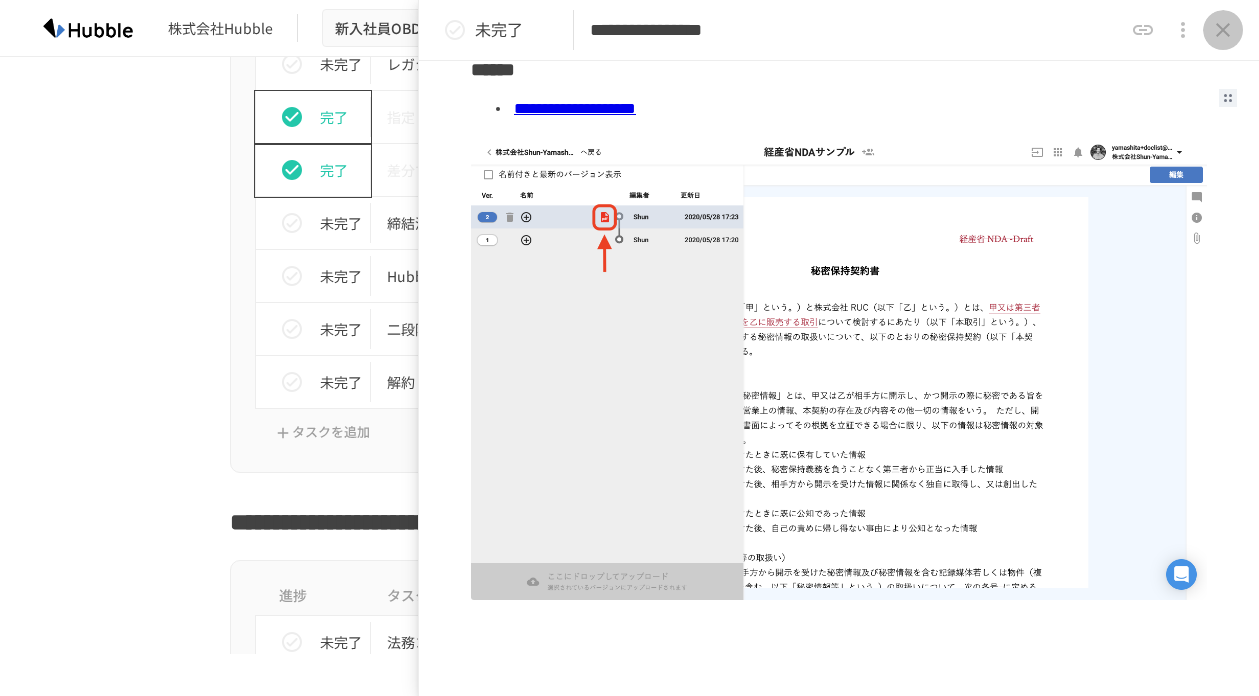 click 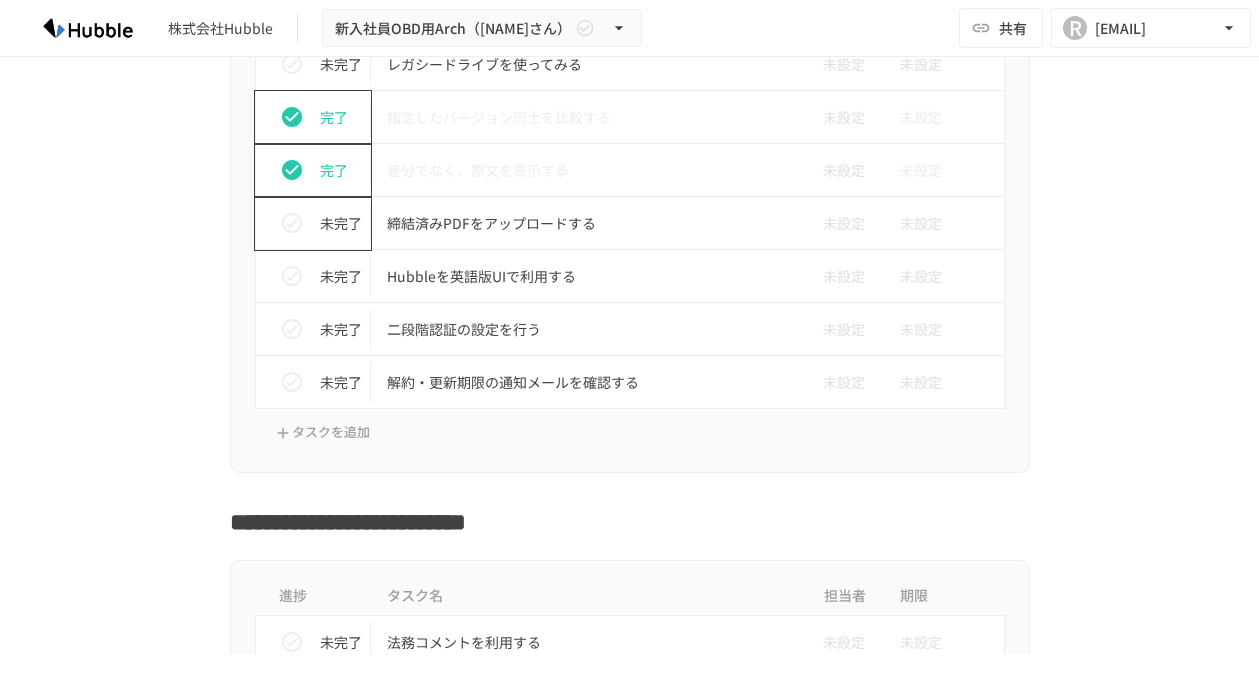 click 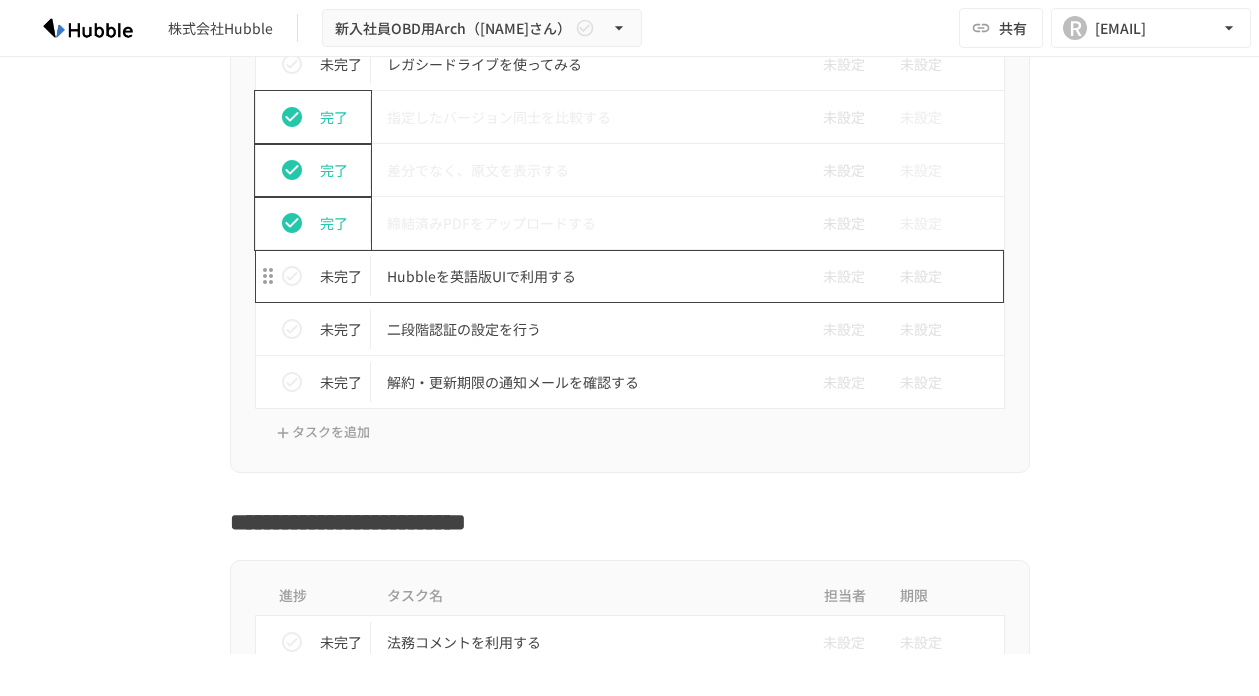 click on "Hubbleを英語版UIで利用する" at bounding box center [588, 276] 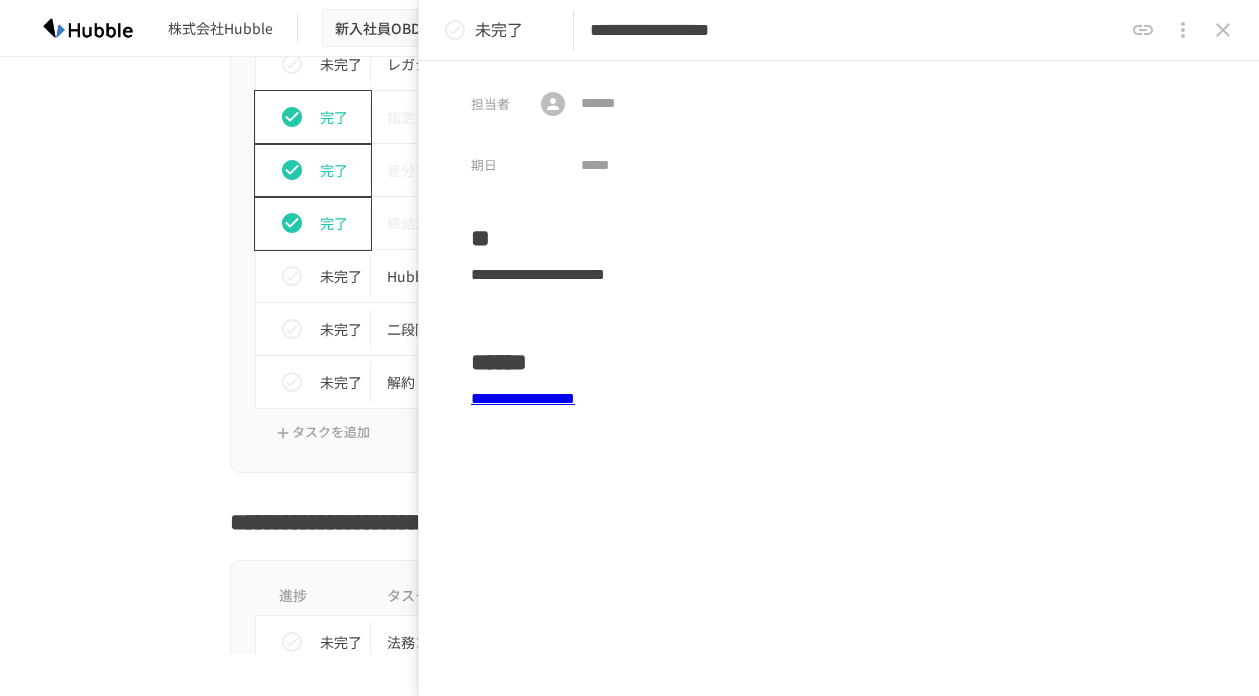 scroll, scrollTop: 17, scrollLeft: 0, axis: vertical 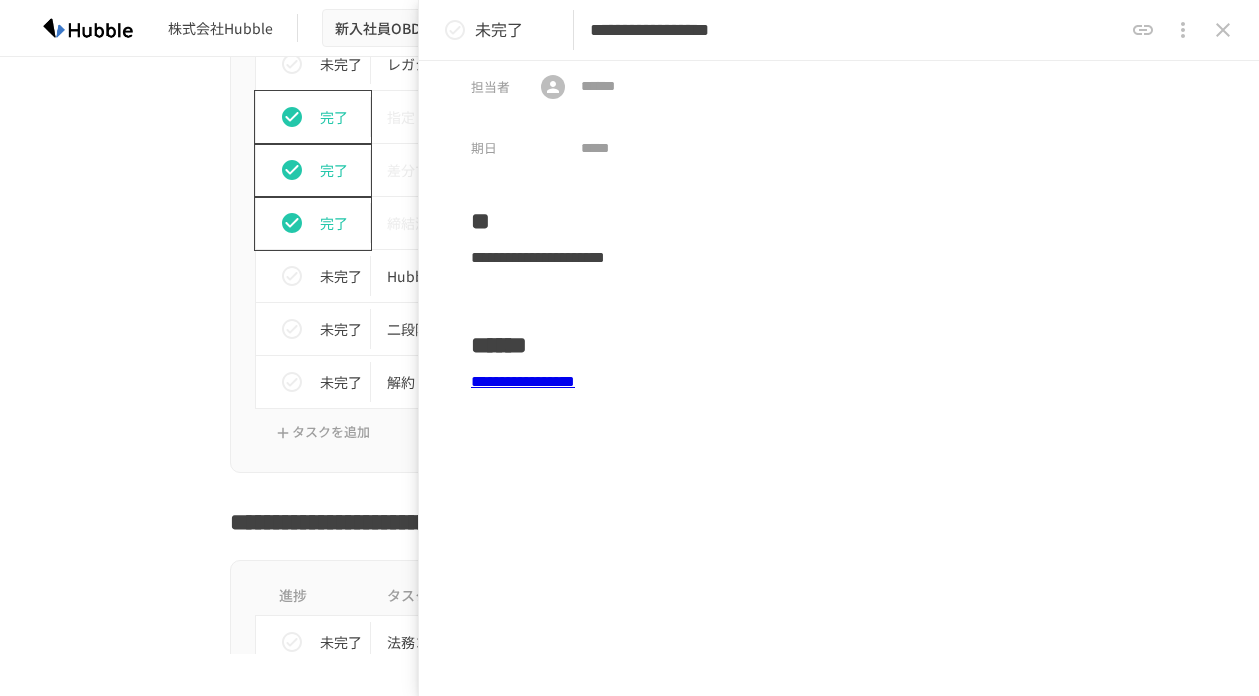 click on "**********" at bounding box center [523, 381] 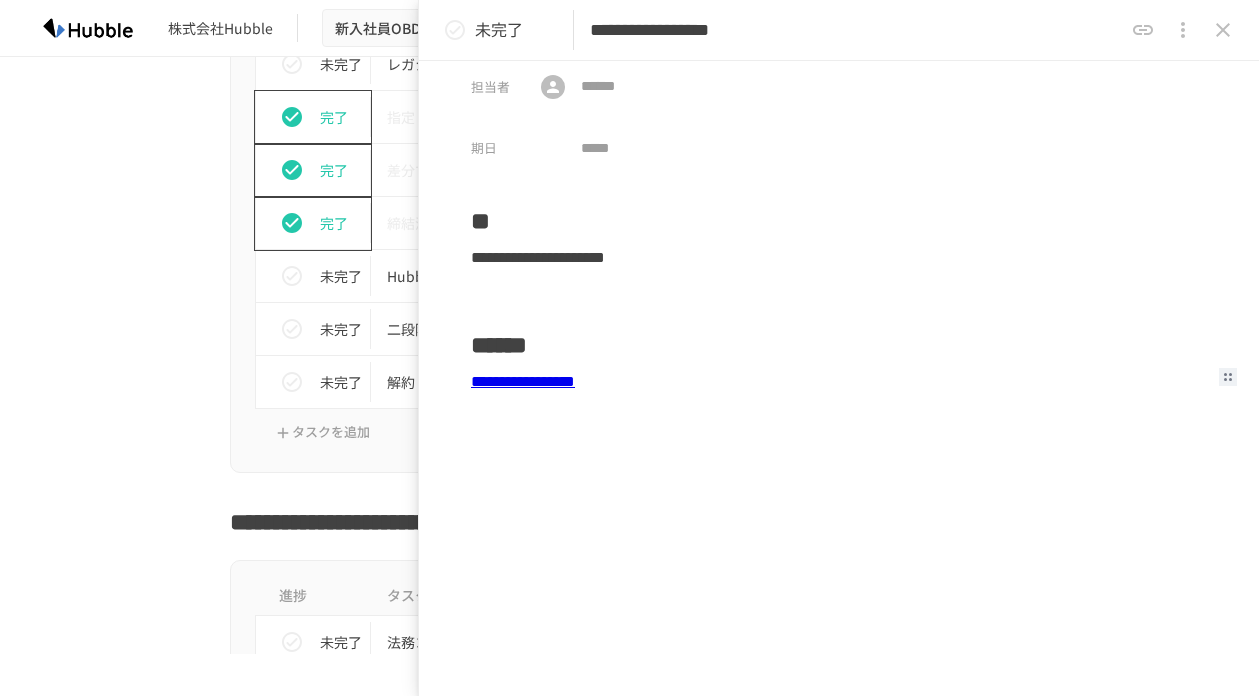 click 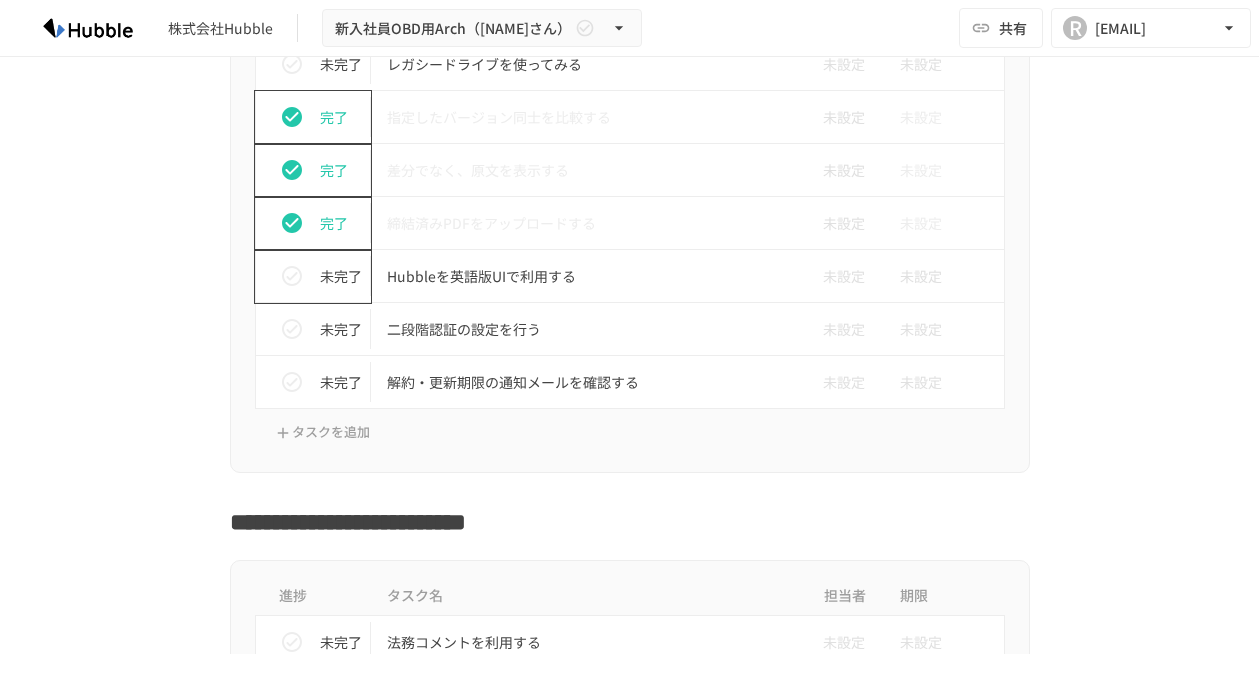 click 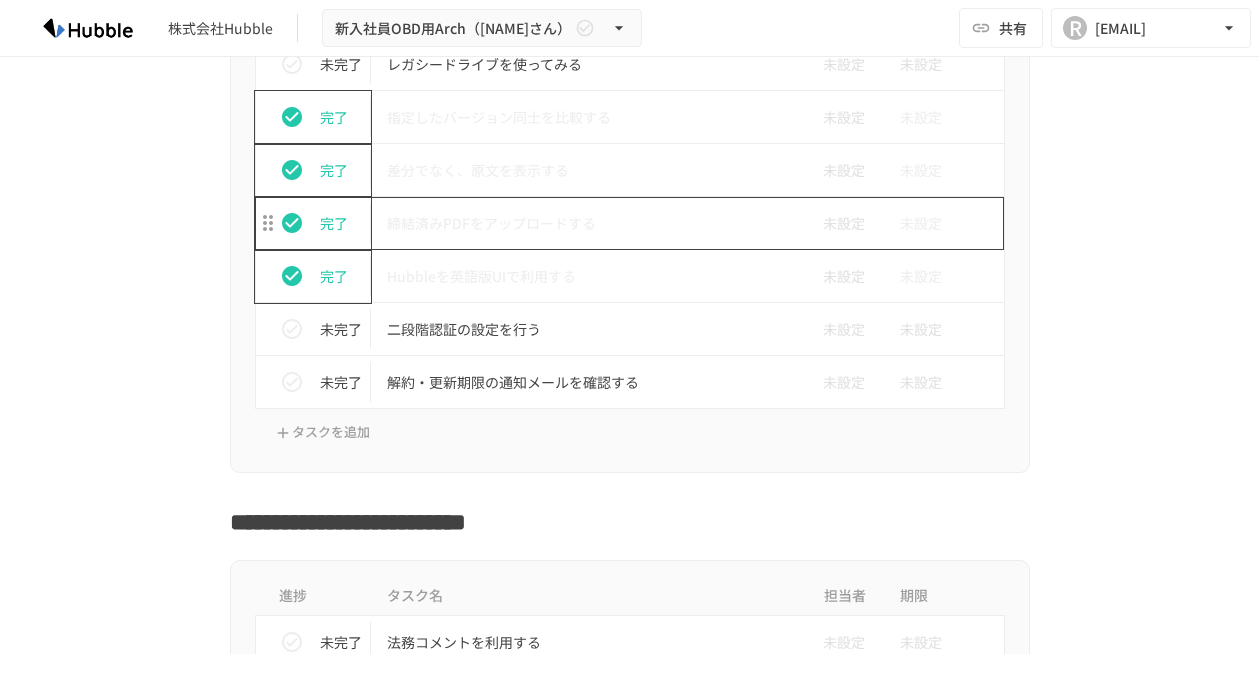 scroll, scrollTop: 2379, scrollLeft: 0, axis: vertical 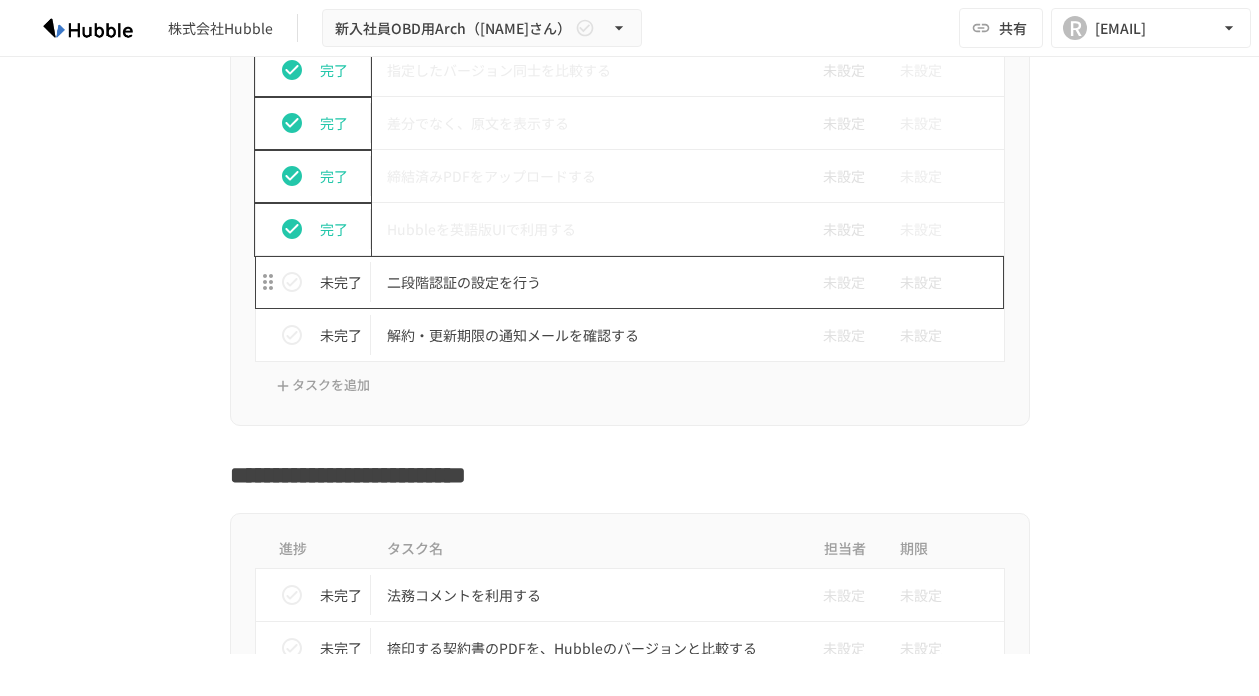 click on "二段階認証の設定を行う" at bounding box center [588, 282] 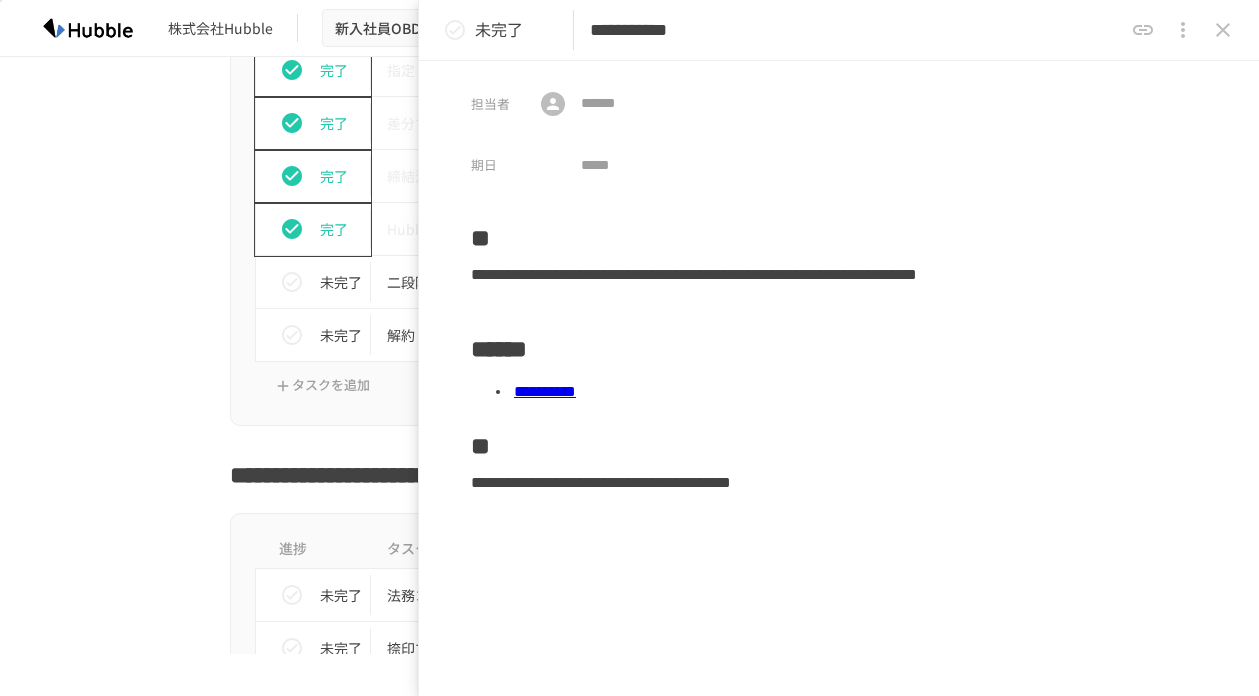 scroll, scrollTop: 106, scrollLeft: 0, axis: vertical 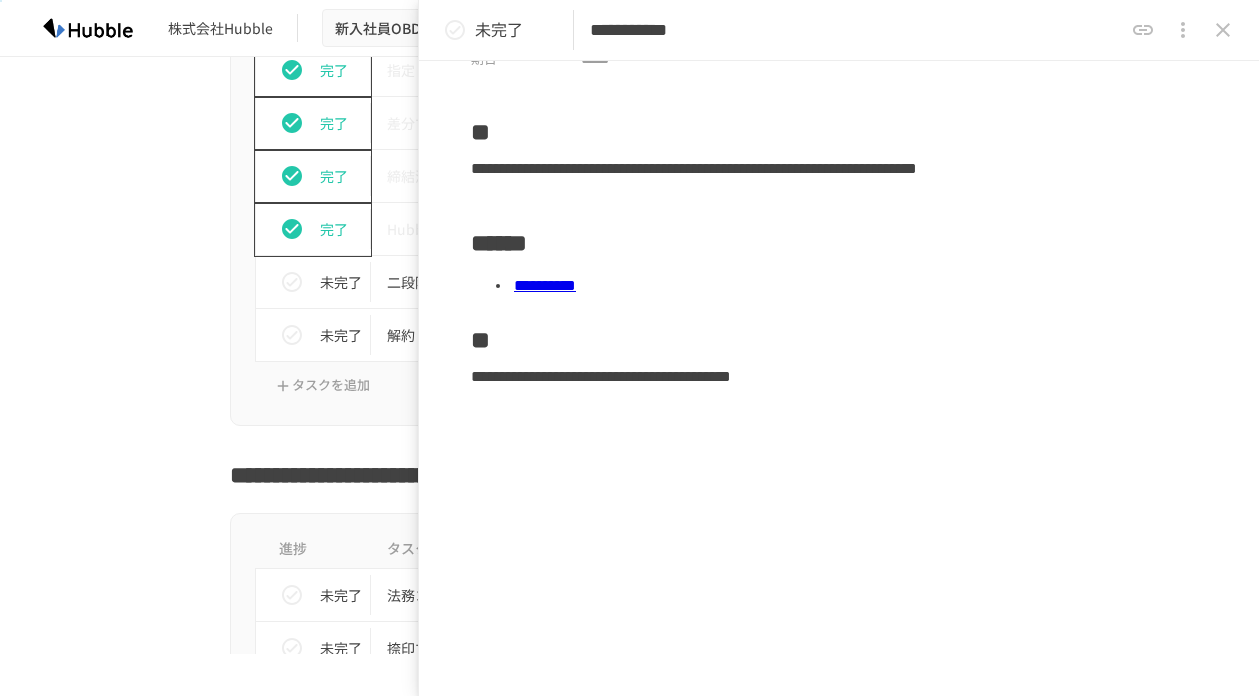 click on "進捗 タスク名 担当者 期限 完了 Hubbleにログインする 未設定 未設定 完了 ユーザーを追加する 未設定 未設定 完了 フォルダを作成する 未設定 未設定 未完了 グループを作成する 未設定 未設定 完了 ドキュメントを追加する 未設定 未設定 完了 ドキュメントを編集する 未設定 未設定 完了 ドキュメントに詳細情報を追加する 未設定 未設定 完了 ドキュメントに付随する添付ファイルを保存する 未設定 未設定 完了 ドキュメントに関連契約を紐付ける 未設定 未設定 完了 ドキュメントにコメントをする 未設定 未設定 完了 ドキュメントを外部リンクで共有する 未設定 未設定 完了 ドキュメントリストにログインする 未設定 未設定 未完了 ドキュメントリストのカスタマイズを理解する 未設定 未設定 完了 テンプレートを「公開」して利用可能な状態にする" at bounding box center (630, -562) 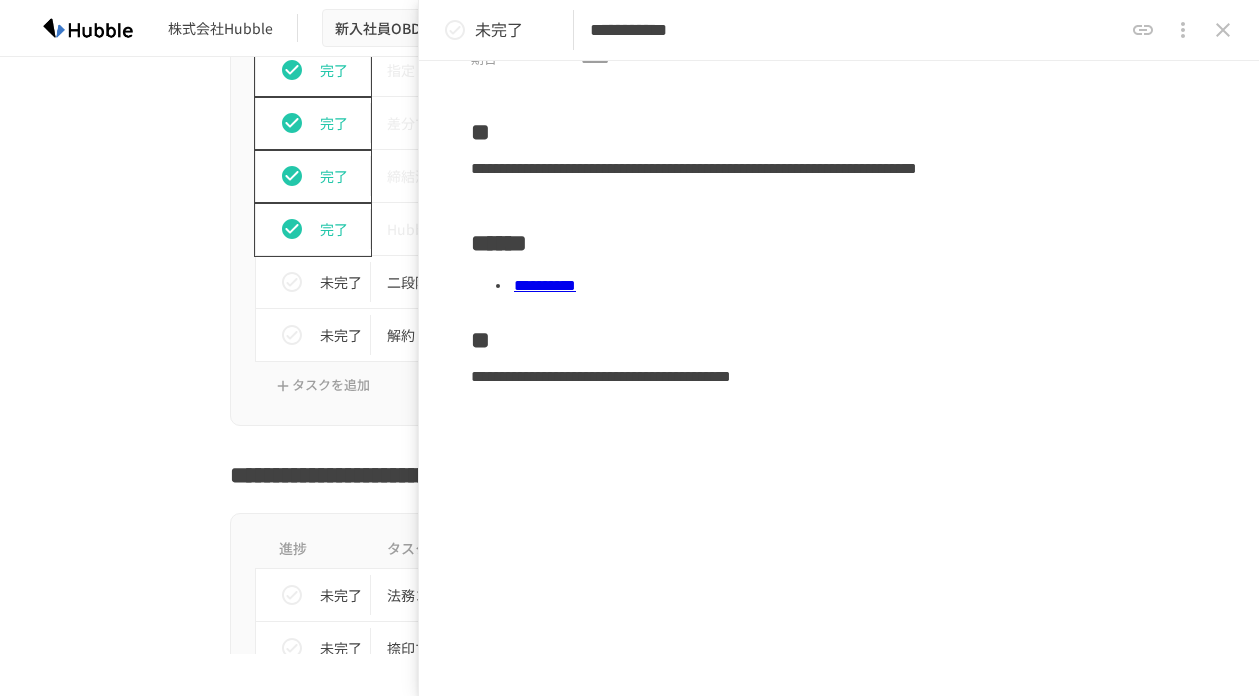 click on "**********" at bounding box center [545, 285] 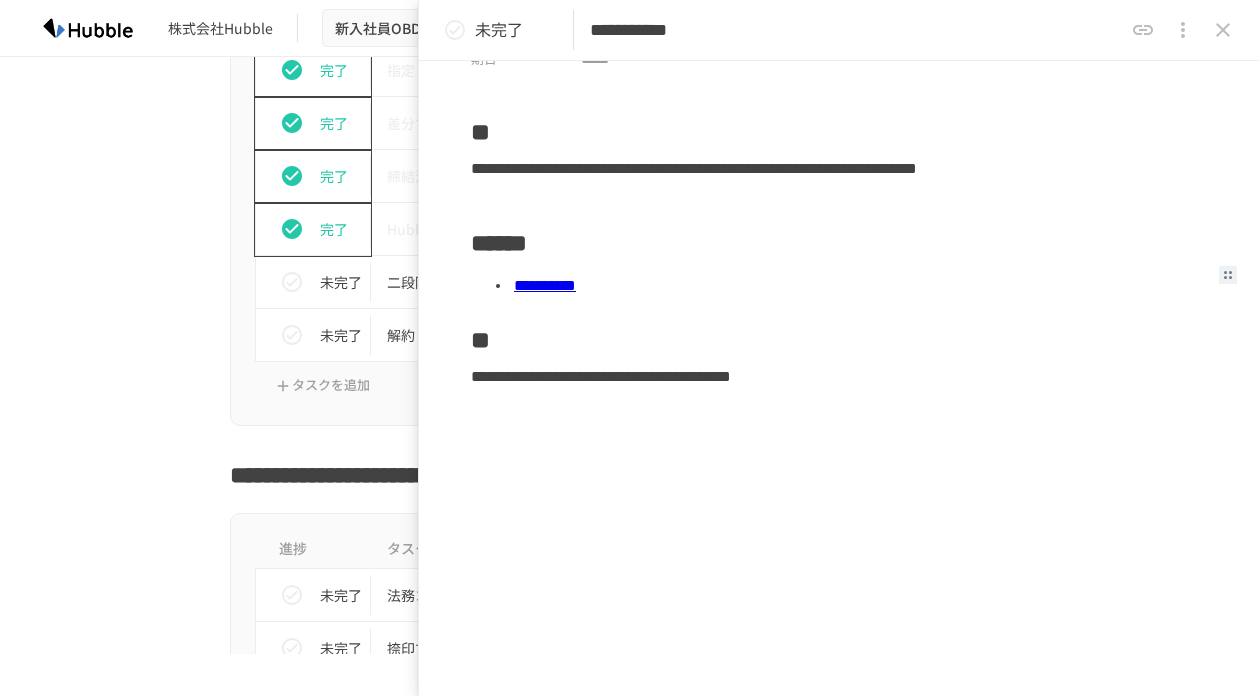 scroll, scrollTop: 0, scrollLeft: 0, axis: both 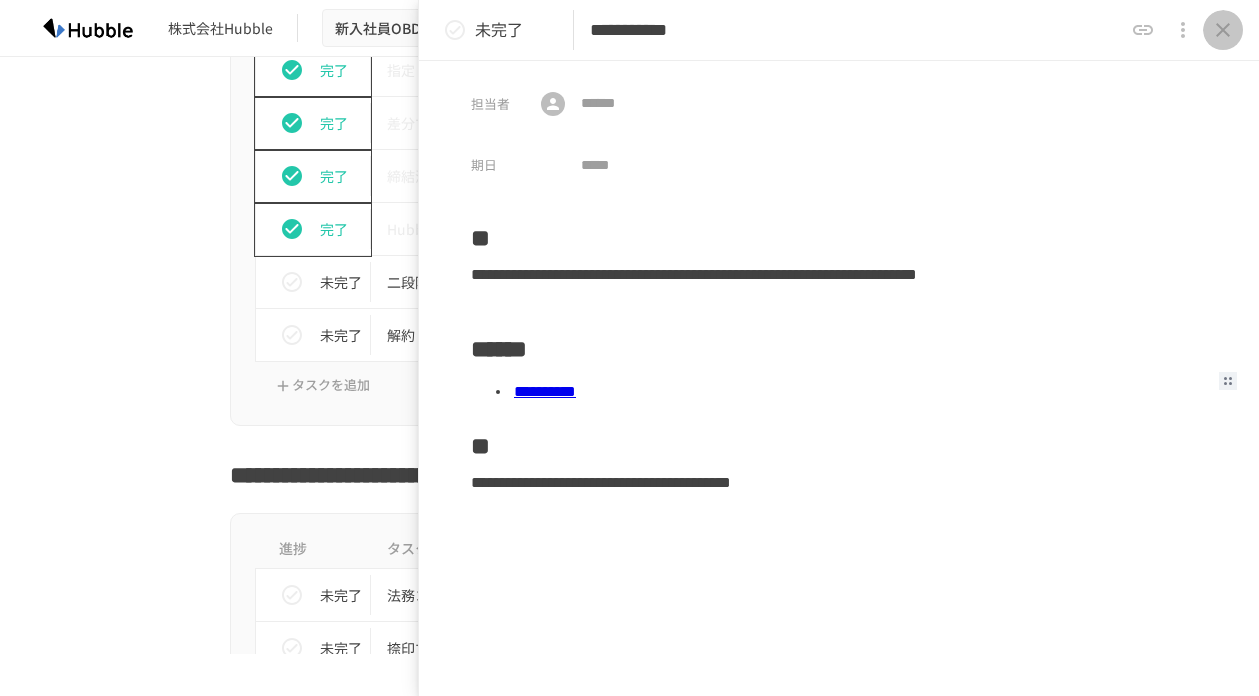 click 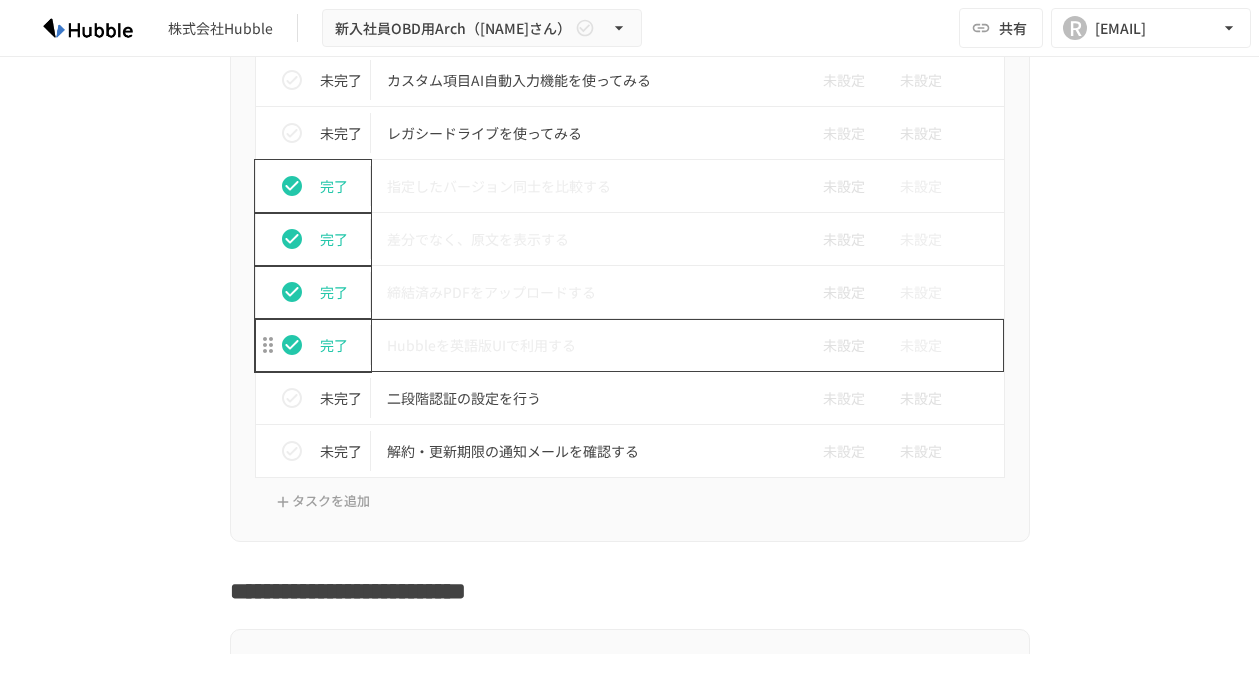 scroll, scrollTop: 2332, scrollLeft: 0, axis: vertical 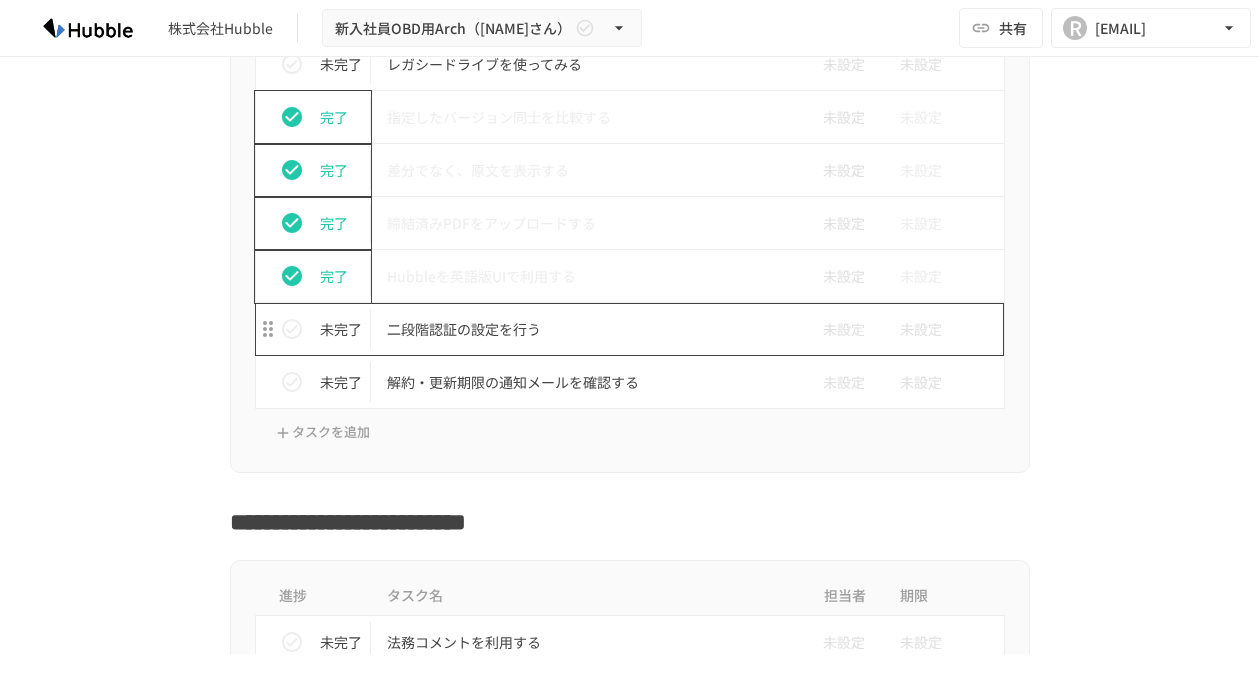 click on "二段階認証の設定を行う" at bounding box center (588, 329) 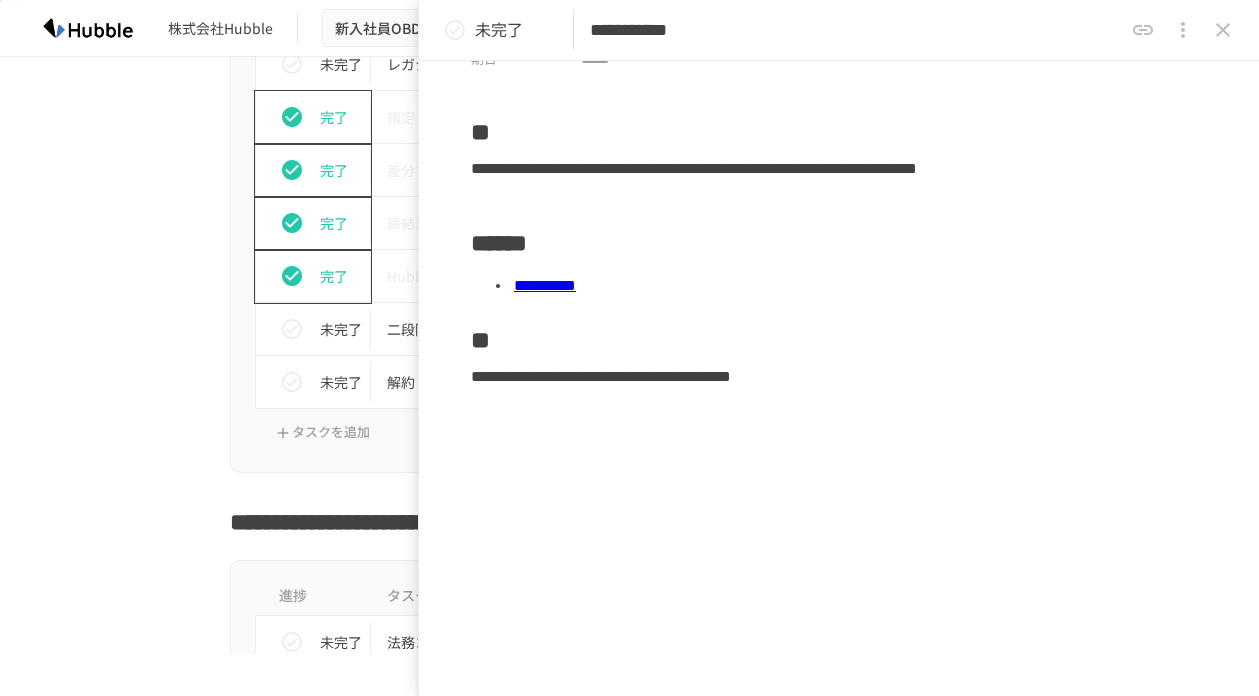 scroll, scrollTop: 0, scrollLeft: 0, axis: both 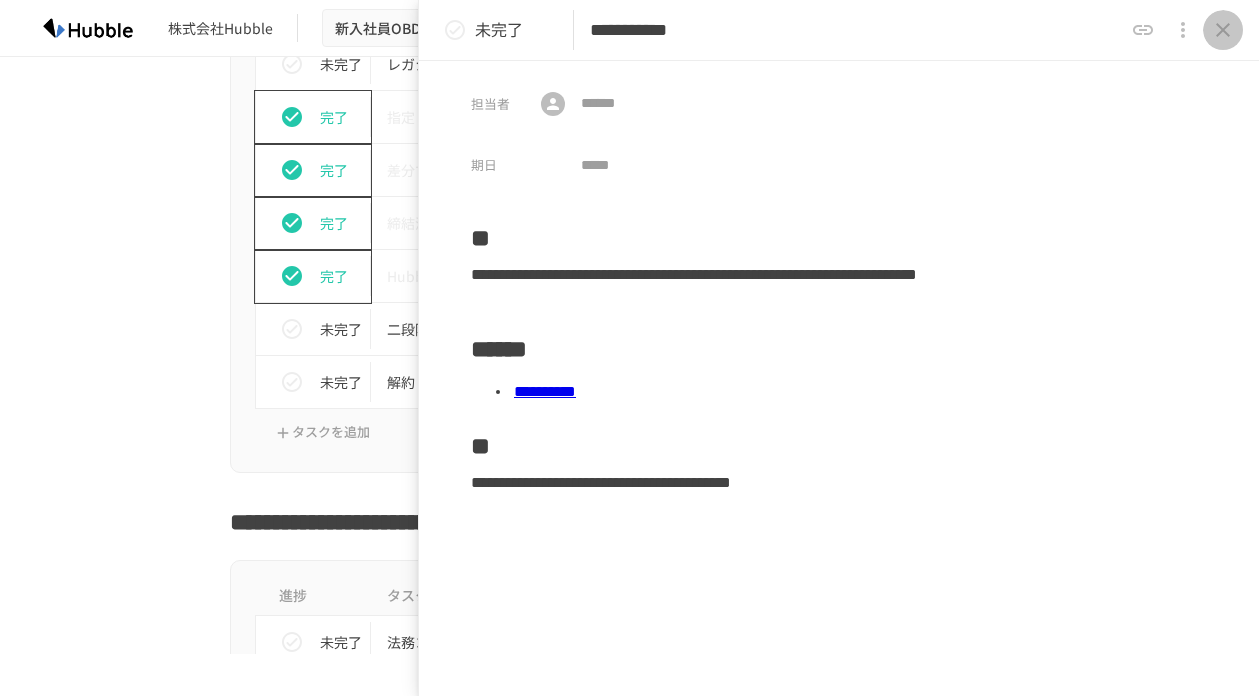 click 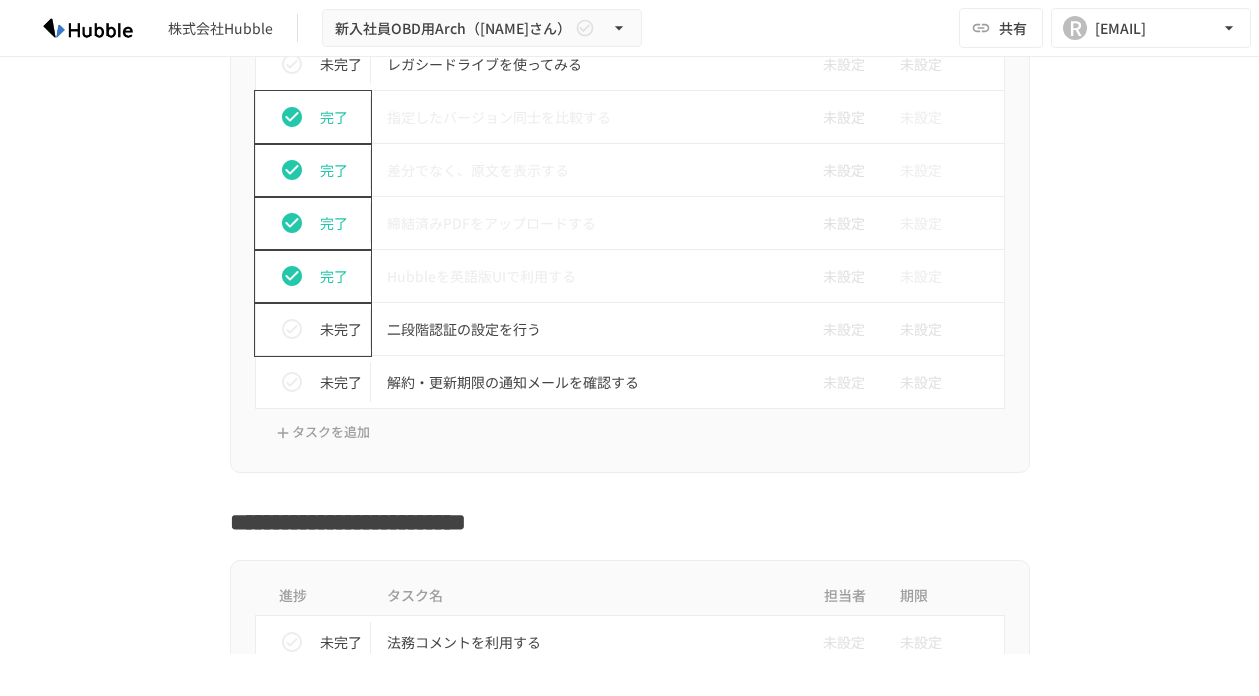 click 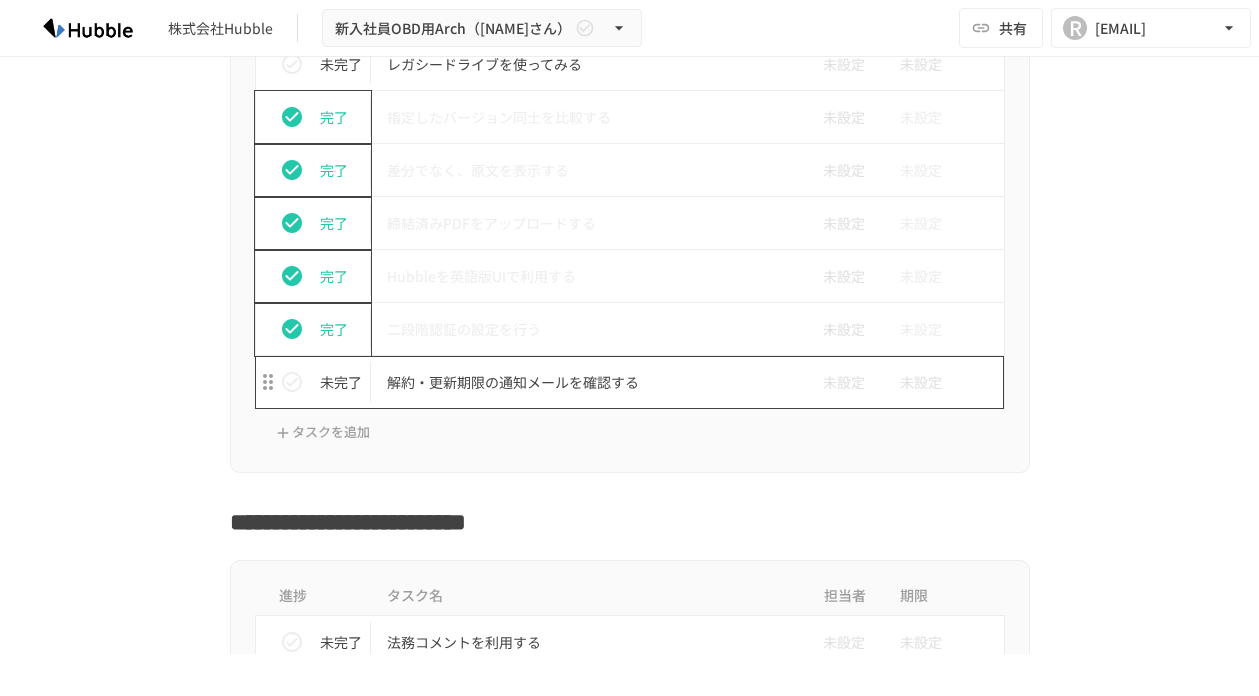 click on "解約・更新期限の通知メールを確認する" at bounding box center [588, 382] 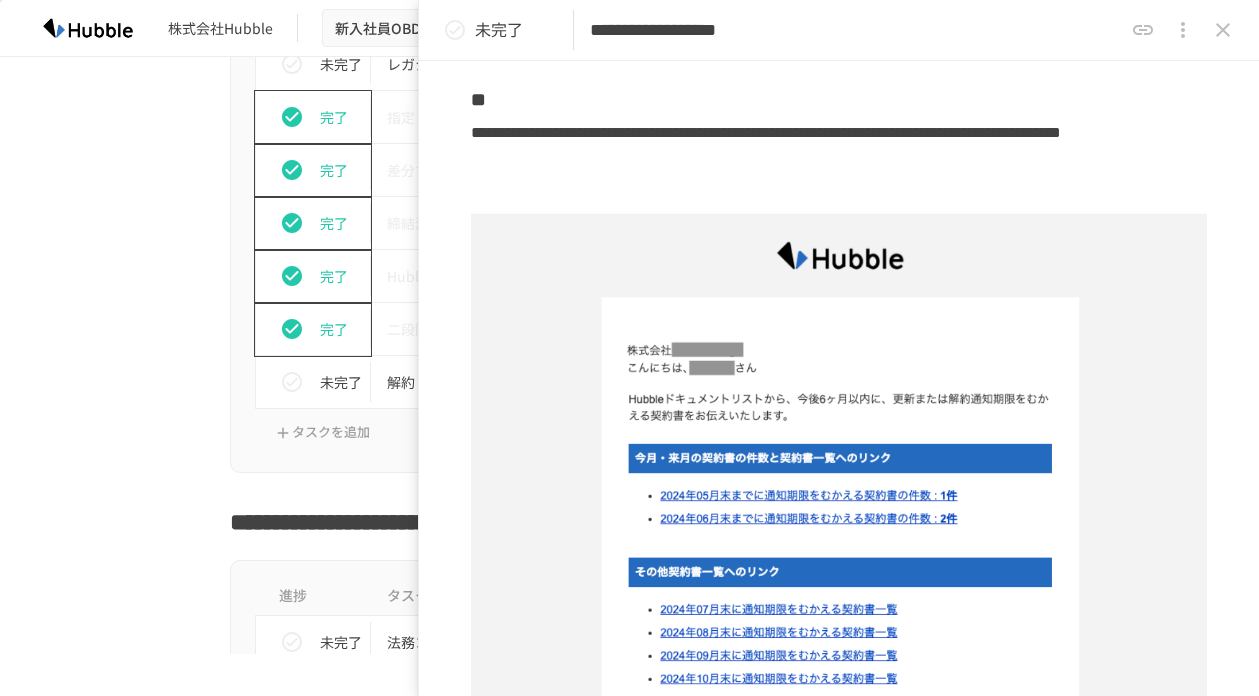 scroll, scrollTop: 151, scrollLeft: 0, axis: vertical 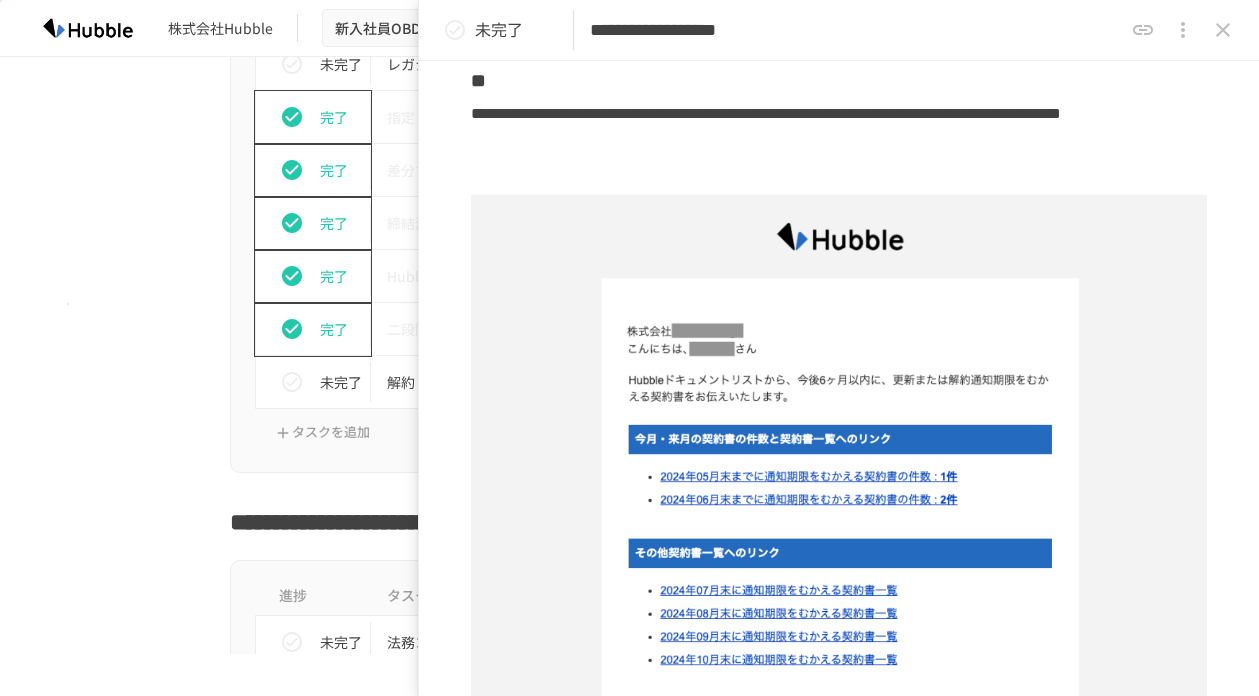 click on "進捗 タスク名 担当者 期限 完了 Hubbleにログインする 未設定 未設定 完了 ユーザーを追加する 未設定 未設定 完了 フォルダを作成する 未設定 未設定 未完了 グループを作成する 未設定 未設定 完了 ドキュメントを追加する 未設定 未設定 完了 ドキュメントを編集する 未設定 未設定 完了 ドキュメントに詳細情報を追加する 未設定 未設定 完了 ドキュメントに付随する添付ファイルを保存する 未設定 未設定 完了 ドキュメントに関連契約を紐付ける 未設定 未設定 完了 ドキュメントにコメントをする 未設定 未設定 完了 ドキュメントを外部リンクで共有する 未設定 未設定 完了 ドキュメントリストにログインする 未設定 未設定 未完了 ドキュメントリストのカスタマイズを理解する 未設定 未設定 完了 テンプレートを「公開」して利用可能な状態にする" at bounding box center [630, -515] 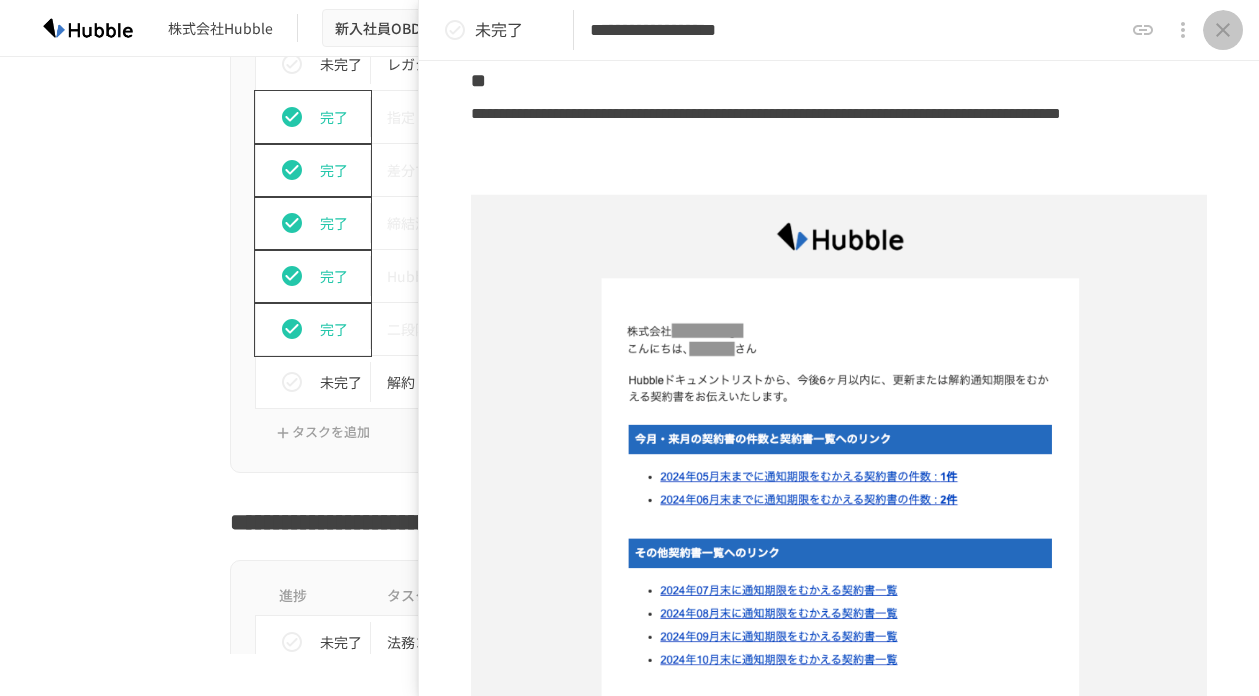 click 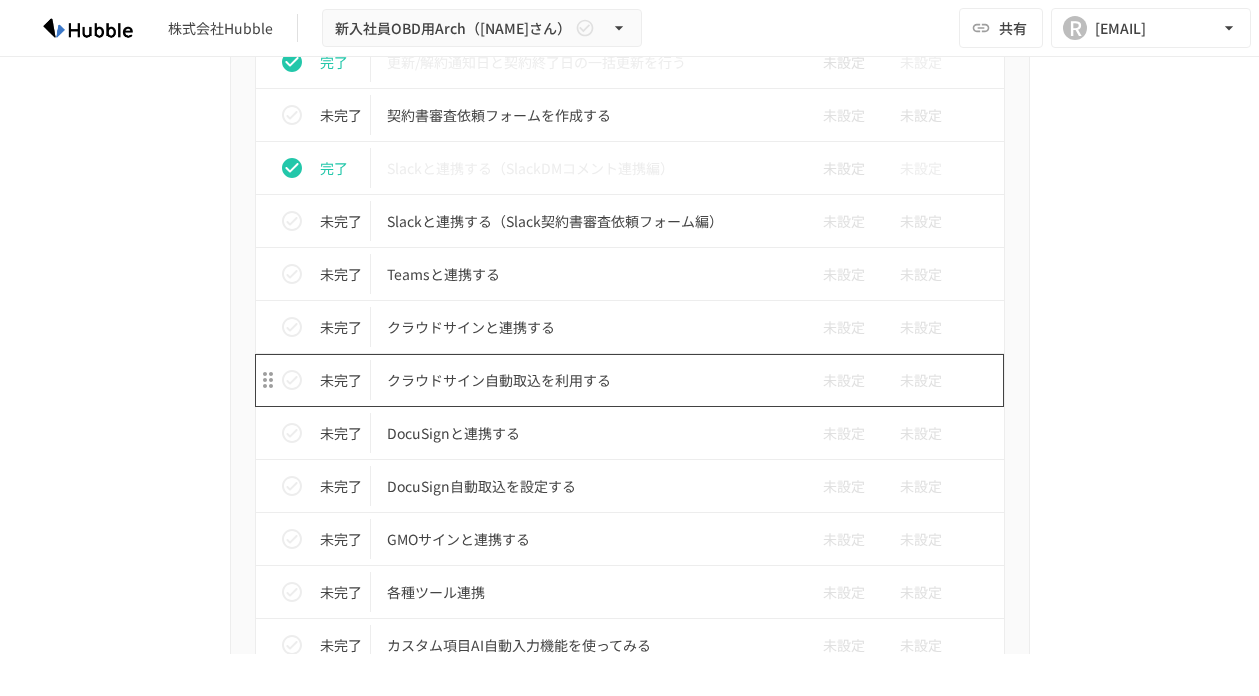 scroll, scrollTop: 1720, scrollLeft: 0, axis: vertical 